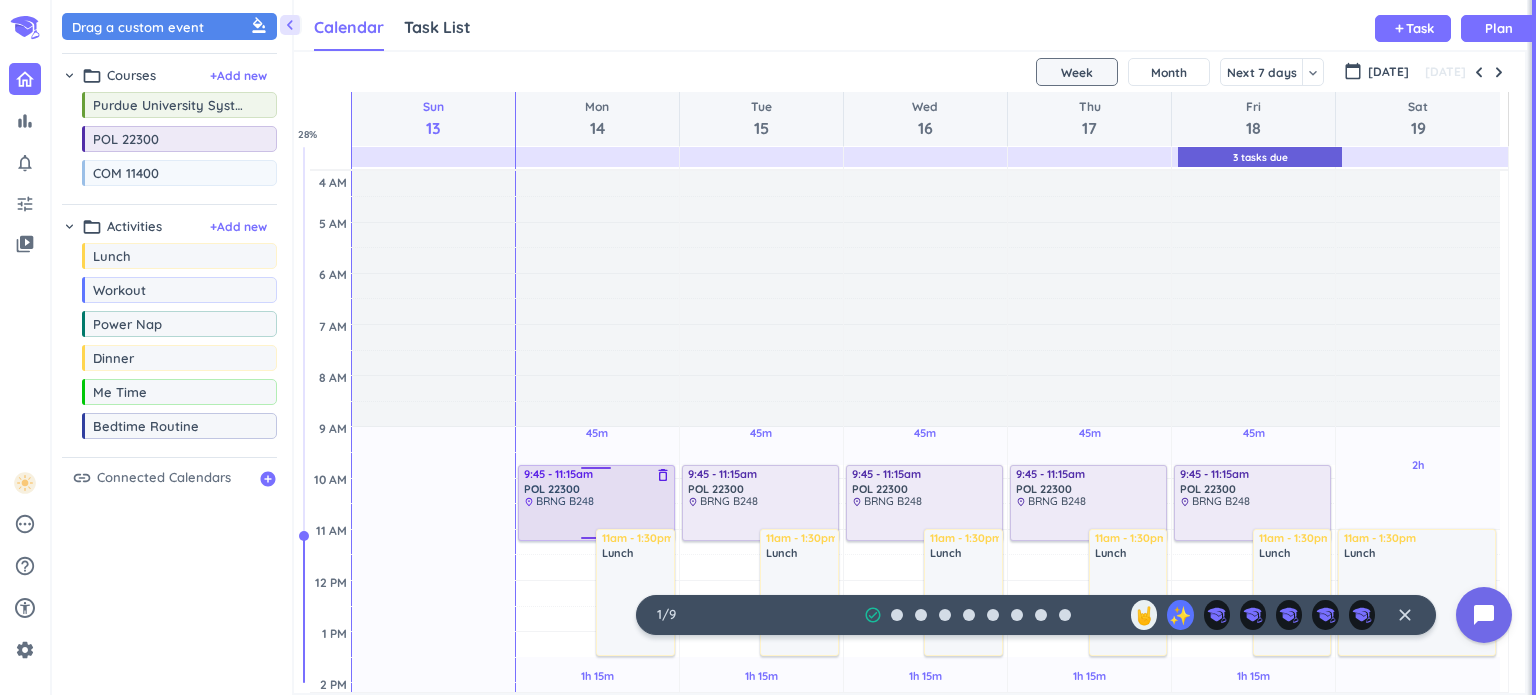 scroll, scrollTop: 0, scrollLeft: 0, axis: both 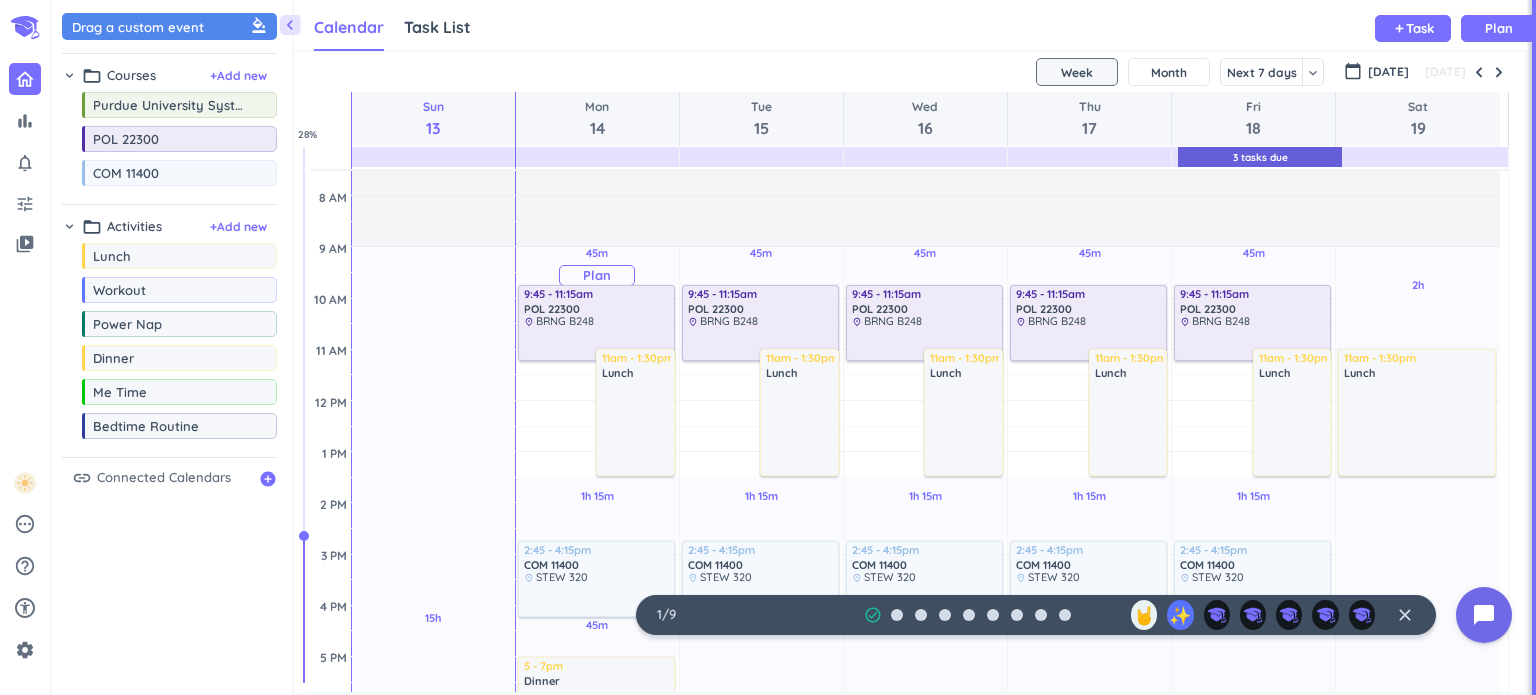 click on "Plan" at bounding box center (597, 275) 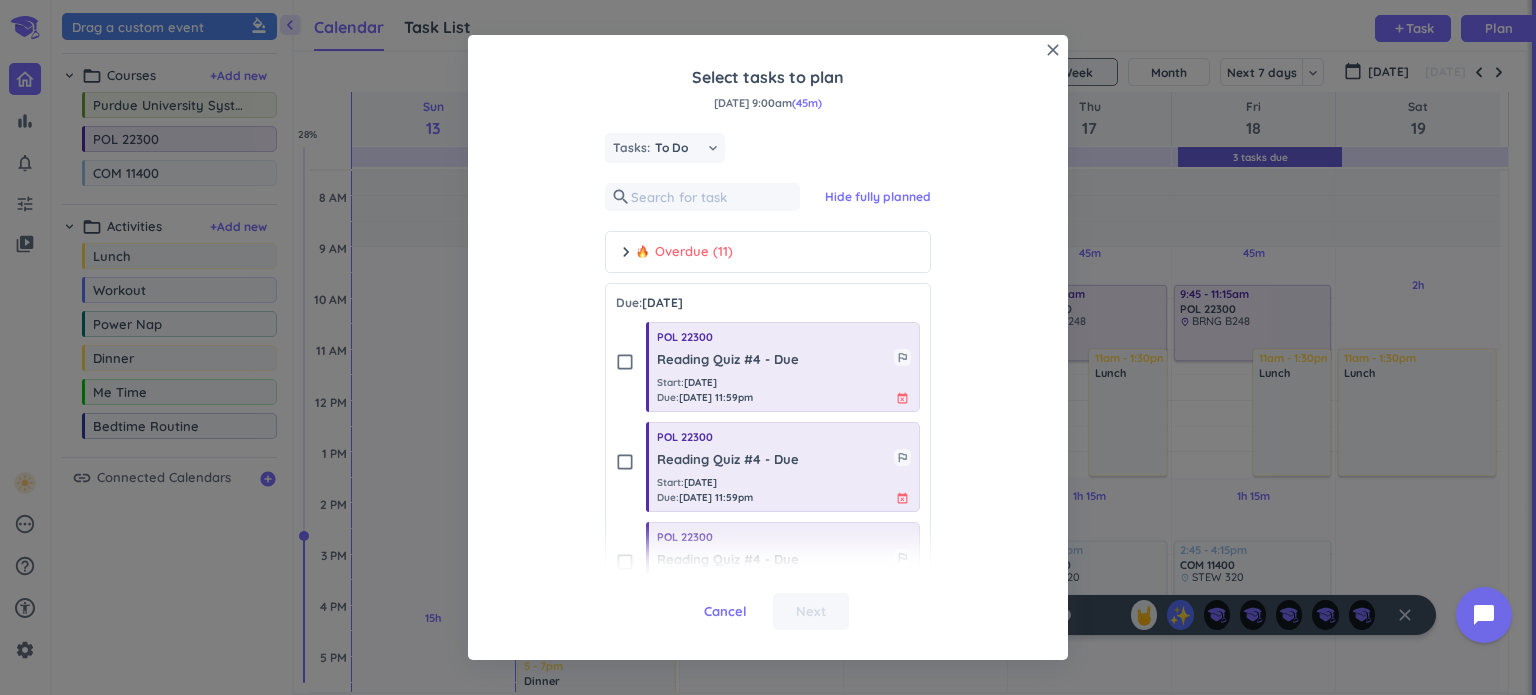 click on "chevron_right Overdue (11)" at bounding box center [768, 252] 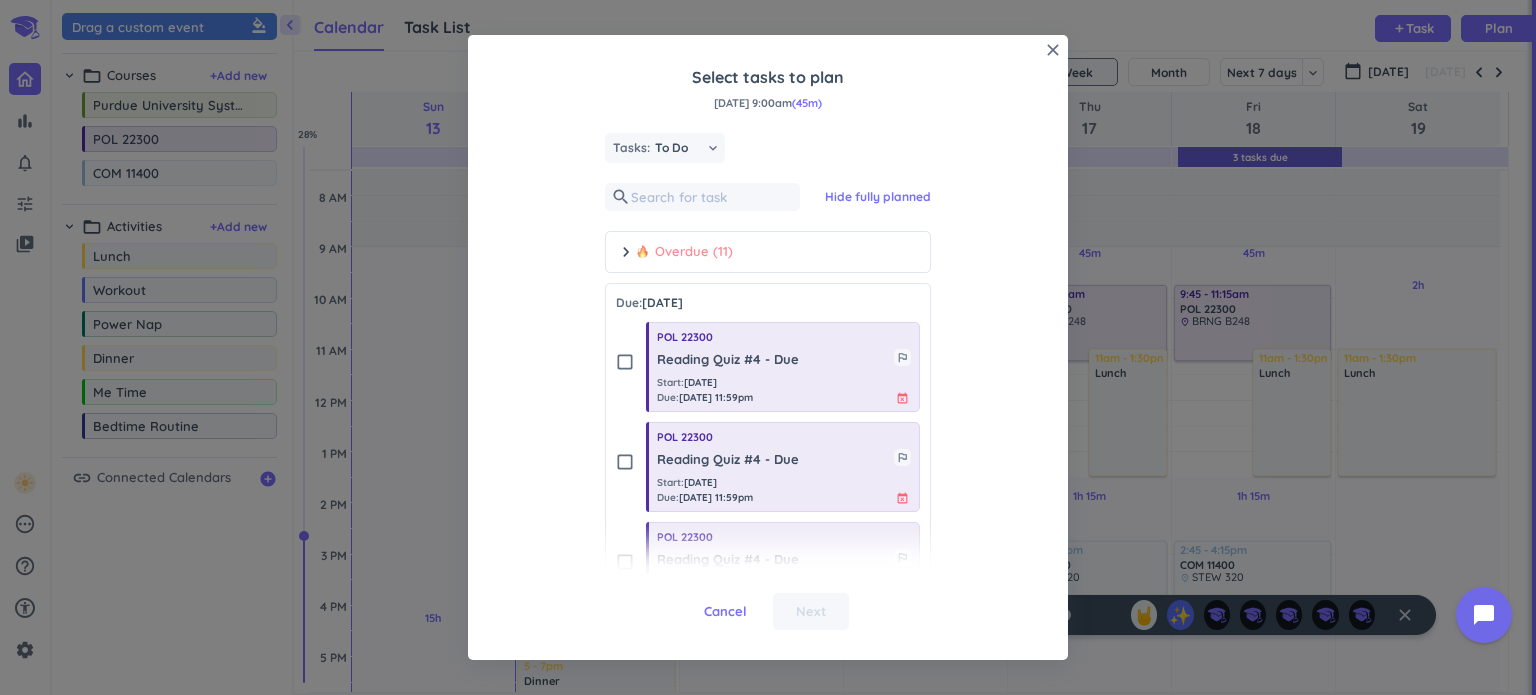 click on "chevron_right Overdue (11)" at bounding box center [674, 252] 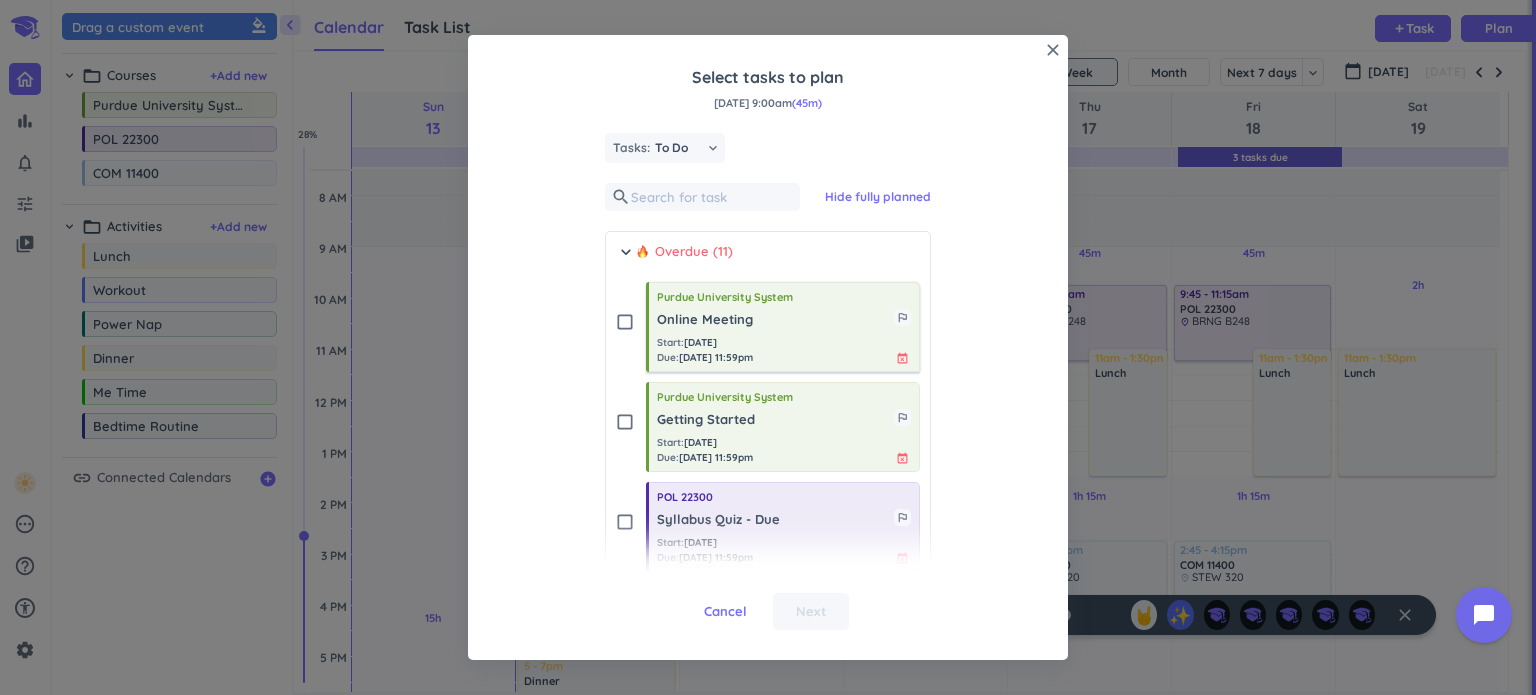 click on "event_busy" at bounding box center (902, 358) 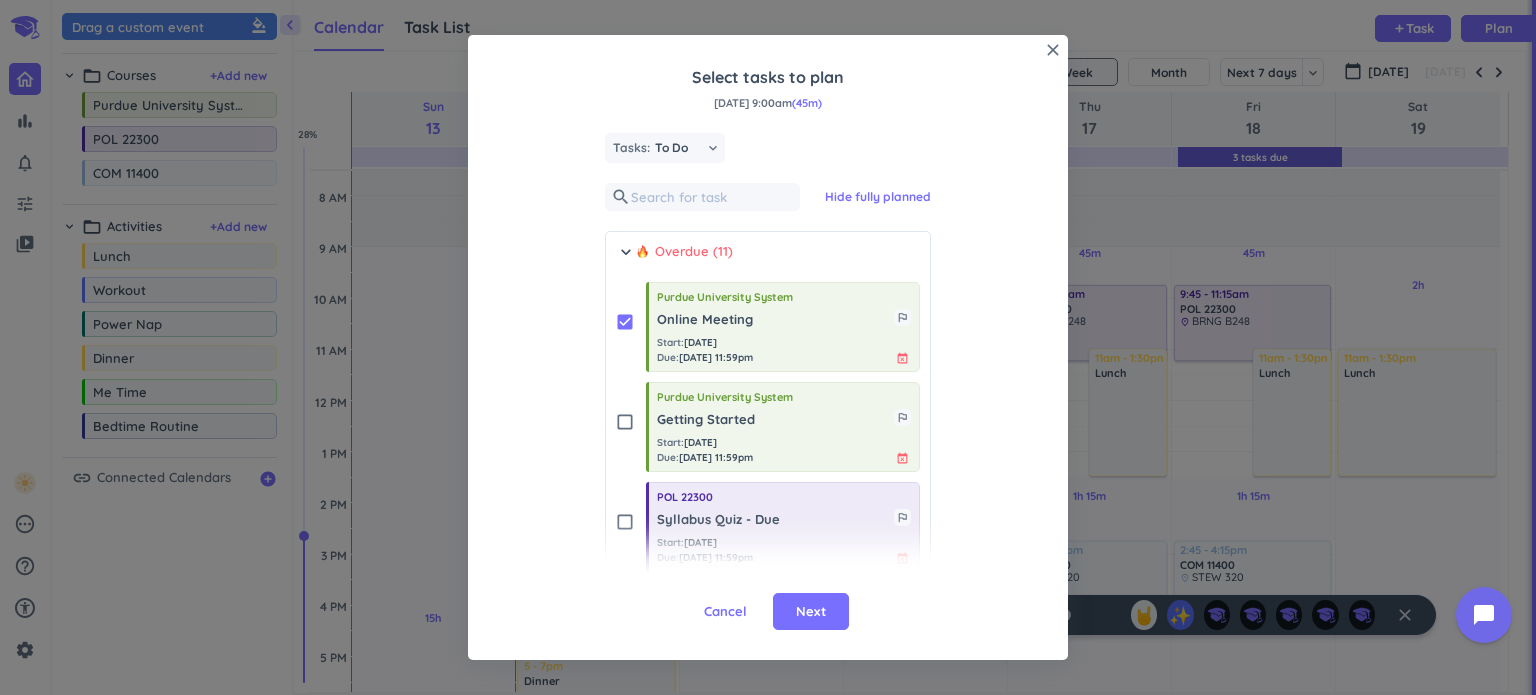 click on "check_box Purdue University System Online Meeting  outlined_flag Start :  [DATE] Due :  [DATE] 11:59pm event_busy" at bounding box center (768, 322) 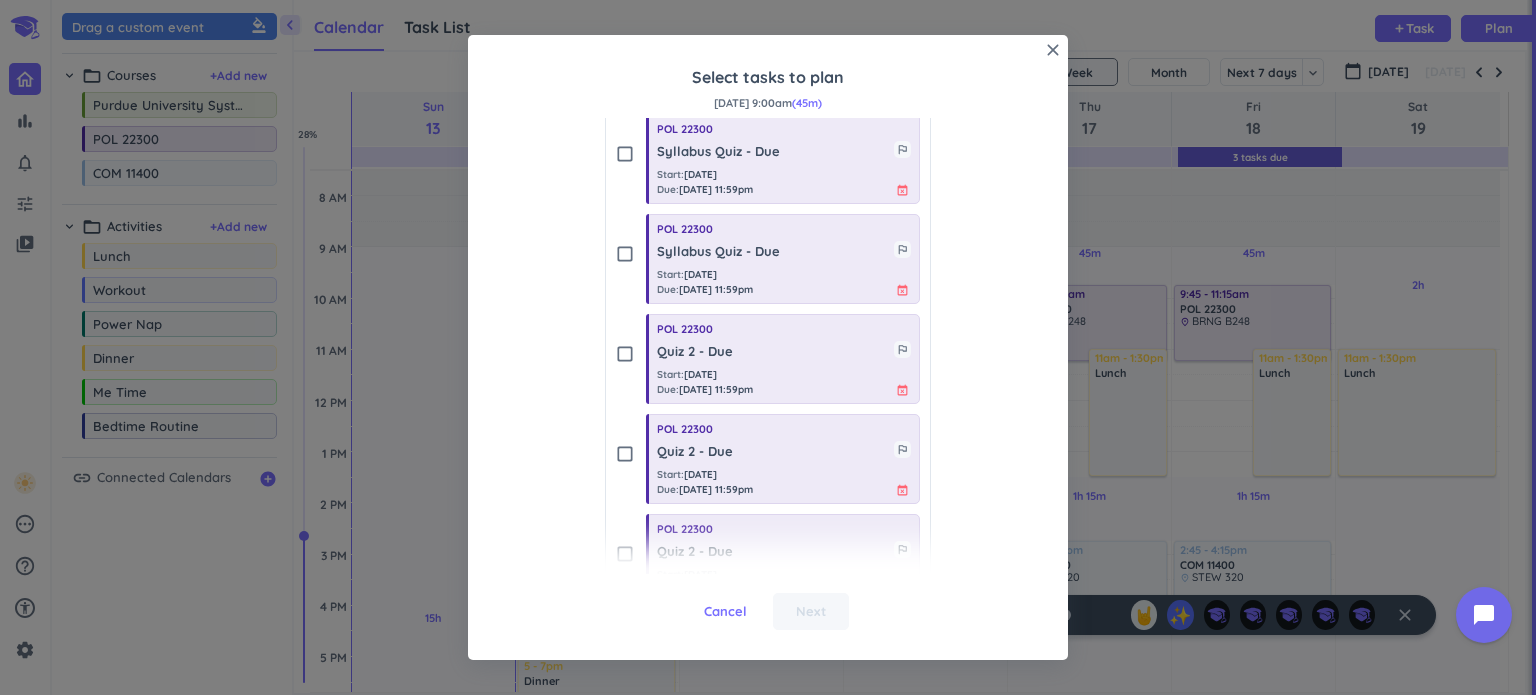scroll, scrollTop: 472, scrollLeft: 0, axis: vertical 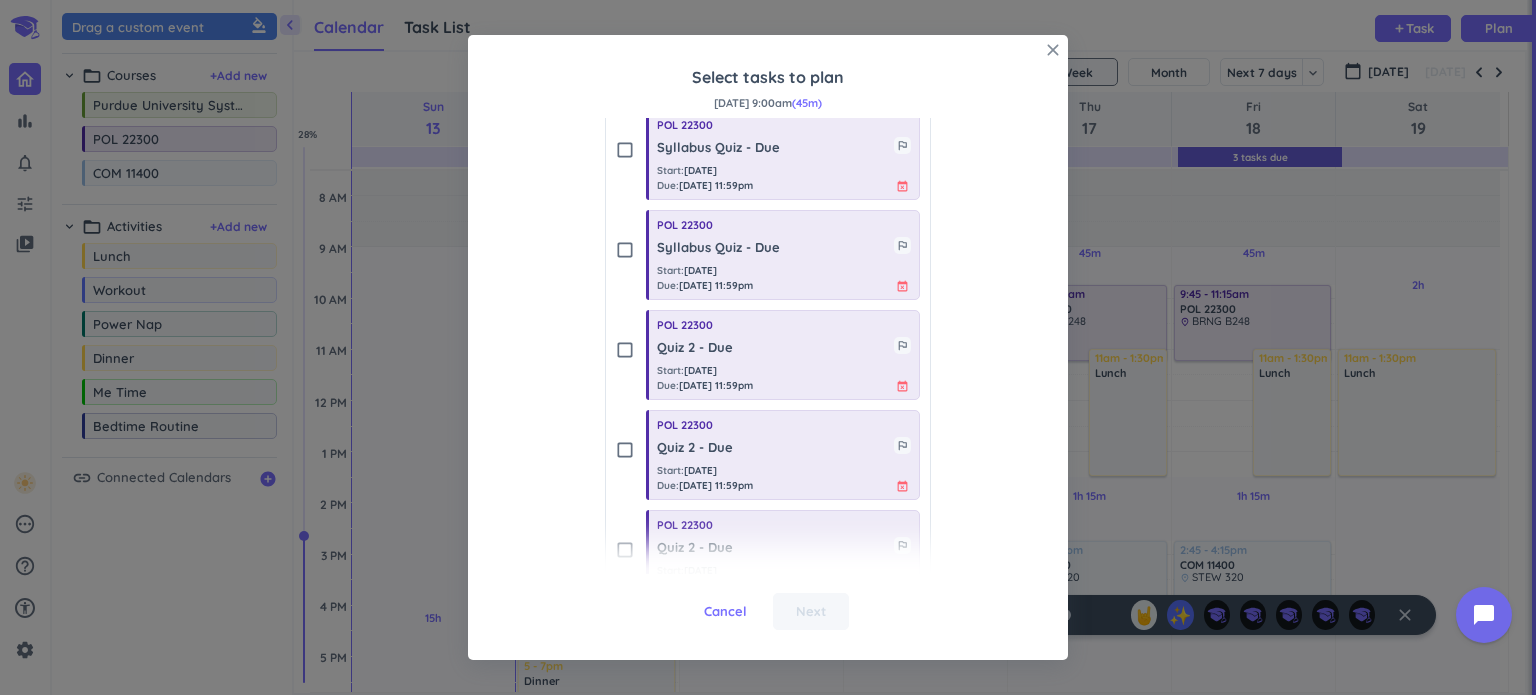 click on "close" at bounding box center [1053, 50] 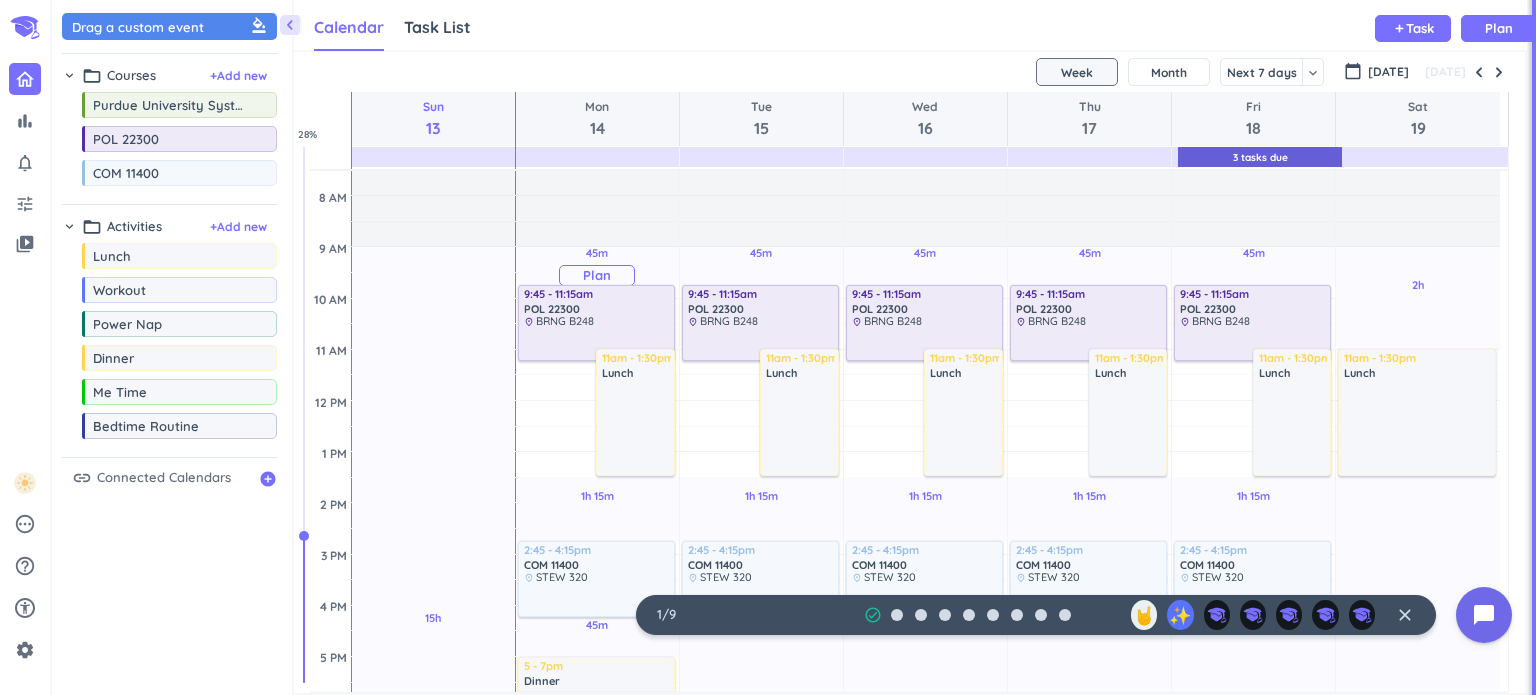 click on "45m Past due Plan" at bounding box center [597, 266] 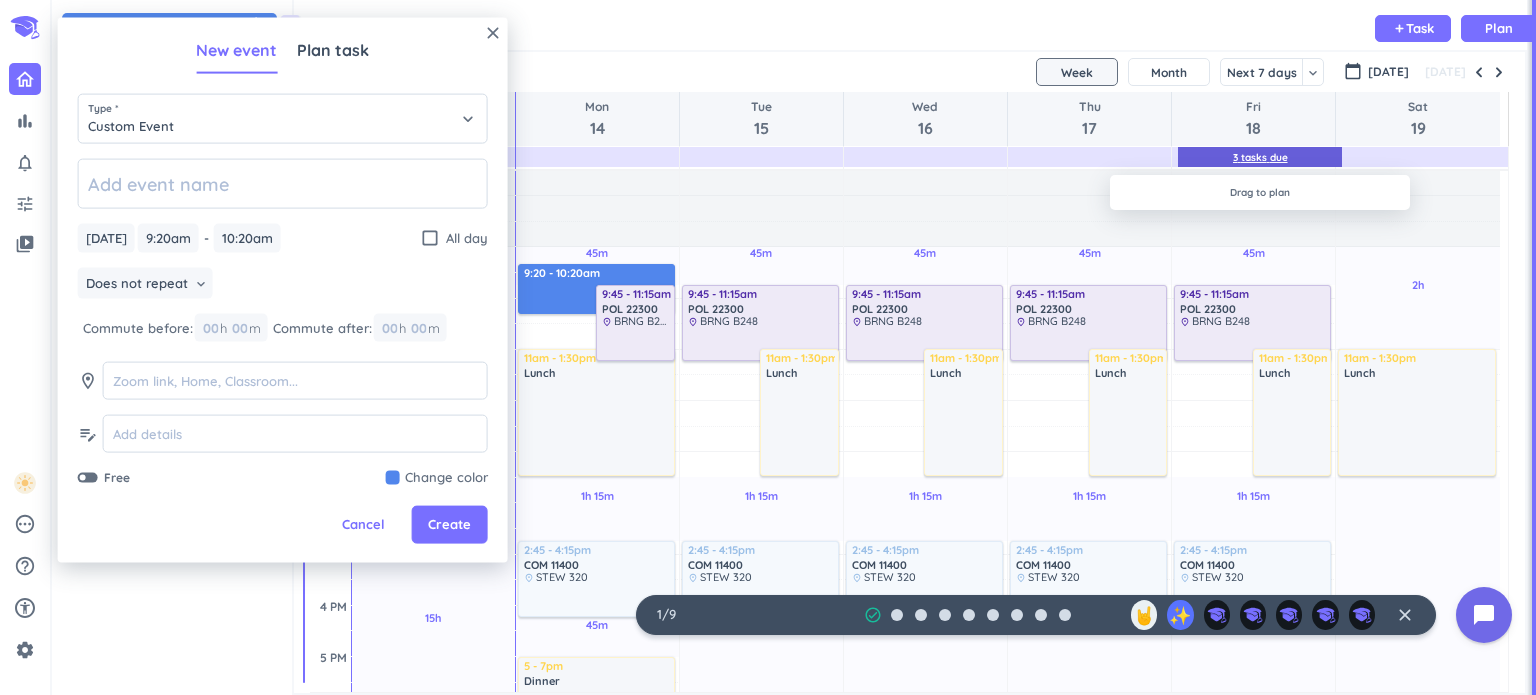 click on "3   Tasks   Due" at bounding box center [1260, 157] 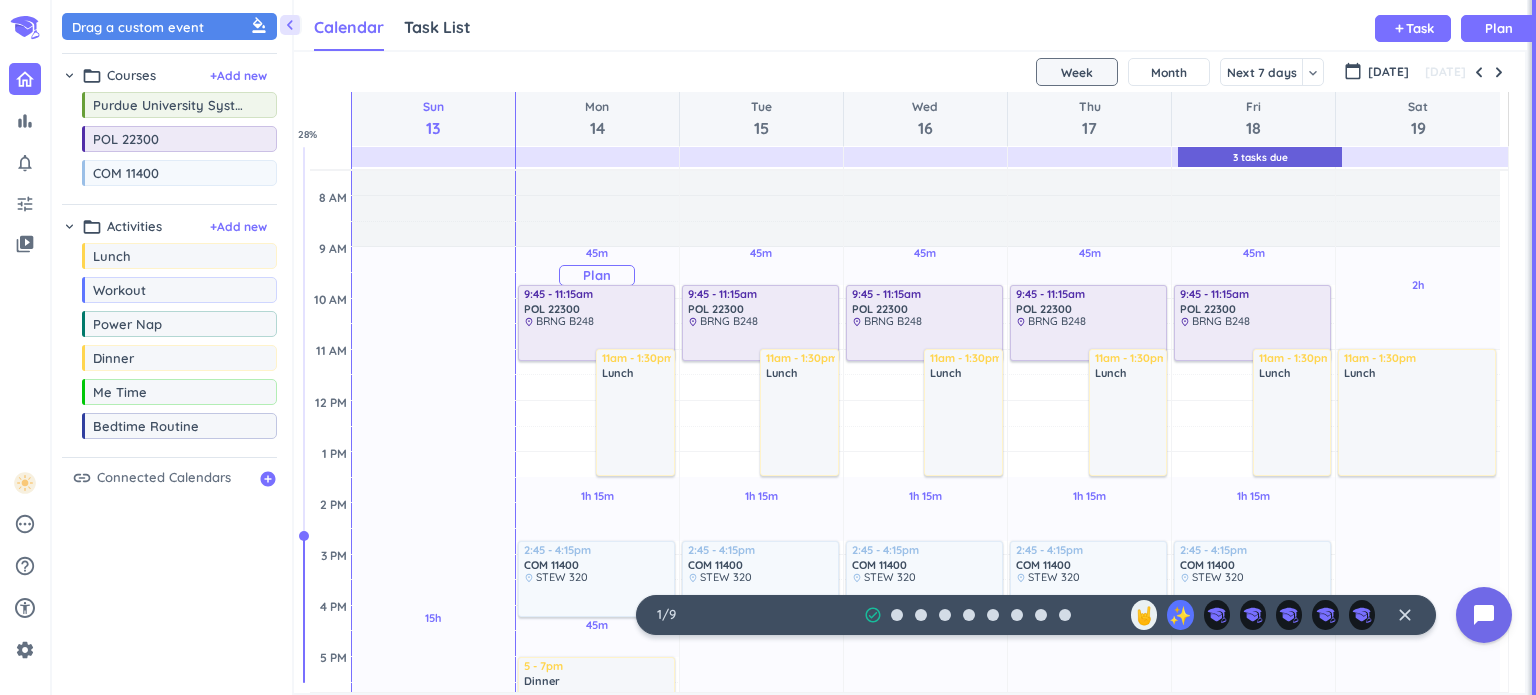 click on "Plan" at bounding box center [597, 275] 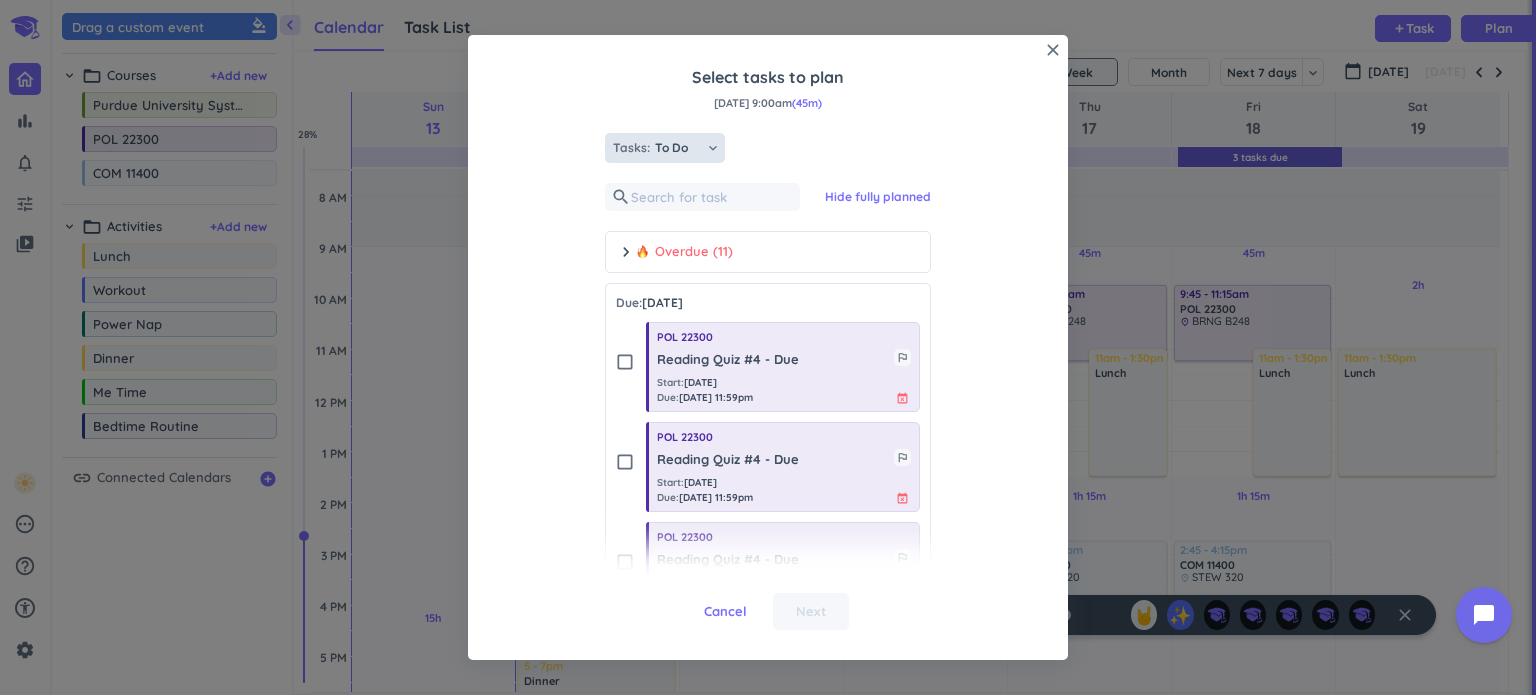 click on "To Do" at bounding box center [680, 148] 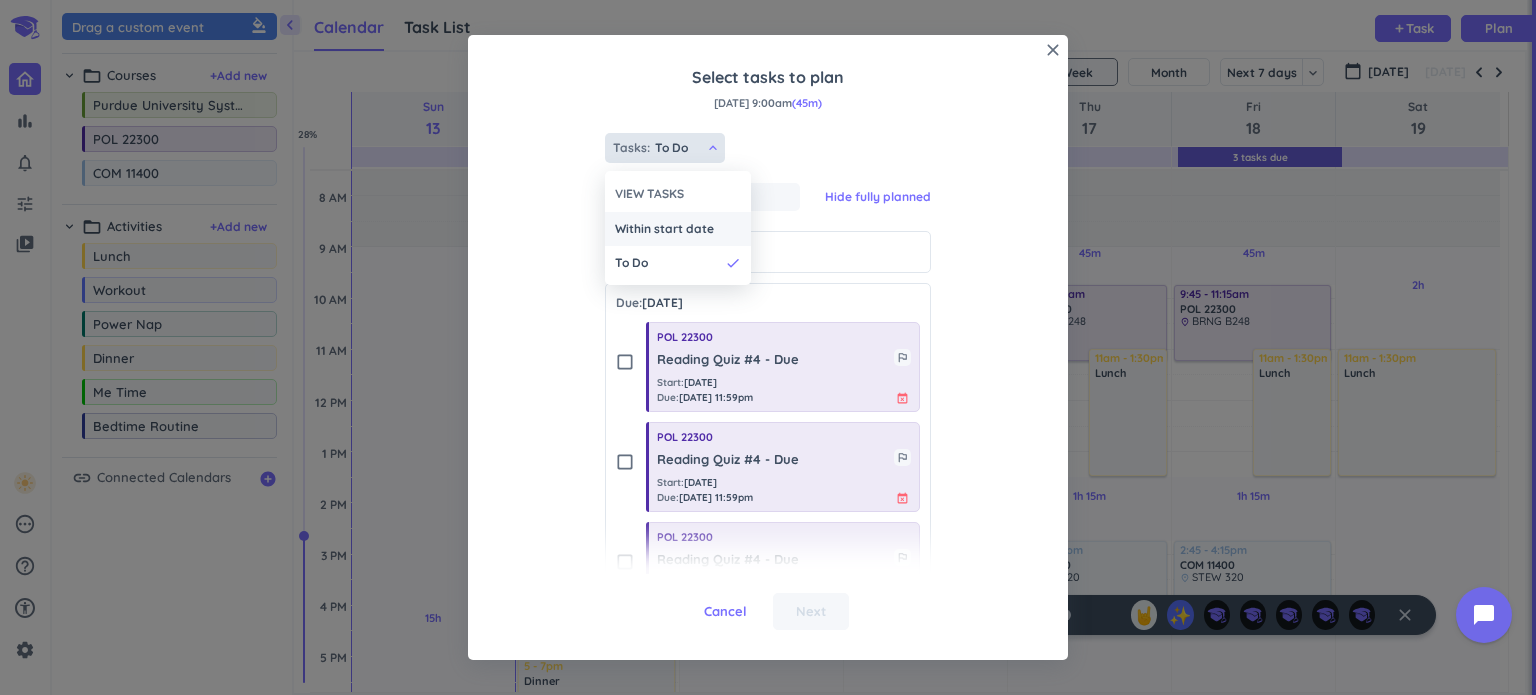 click on "Within start date" at bounding box center [664, 229] 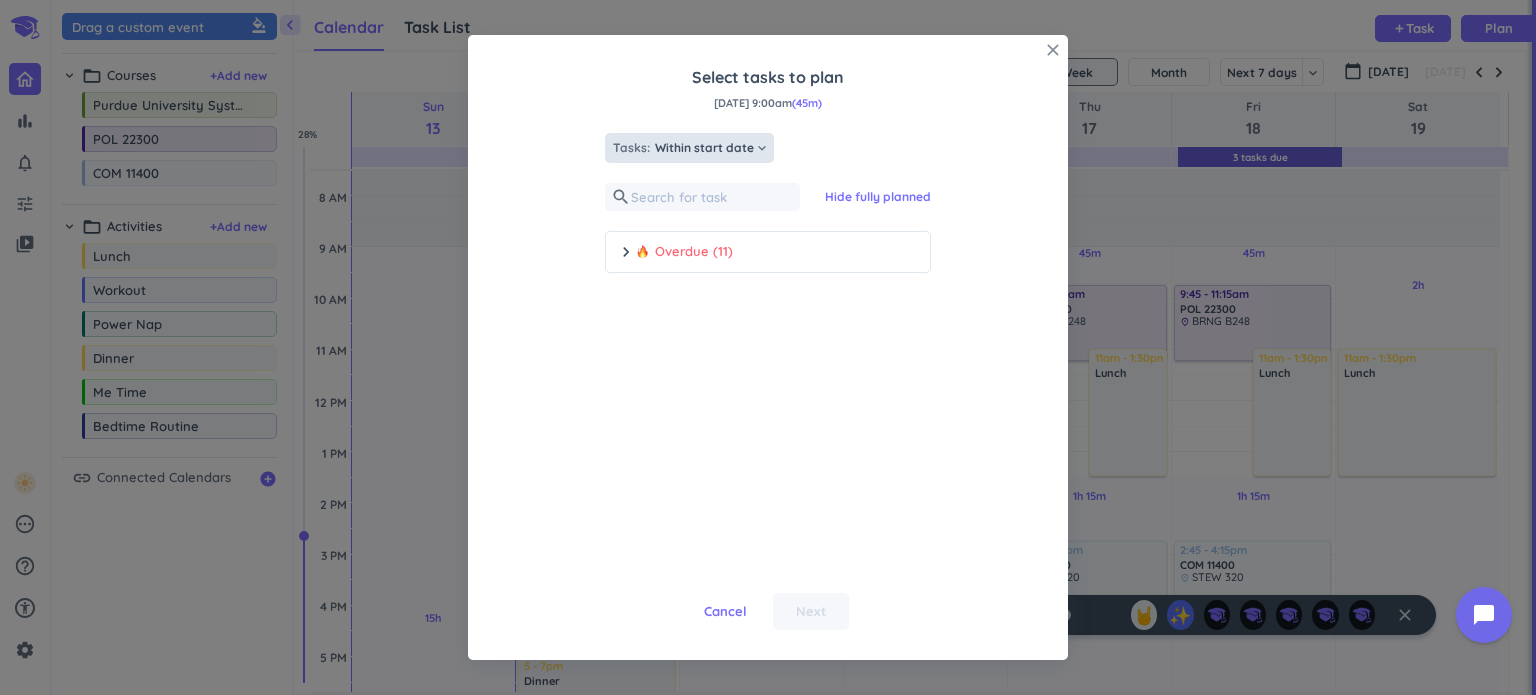 click on "close" at bounding box center (1053, 50) 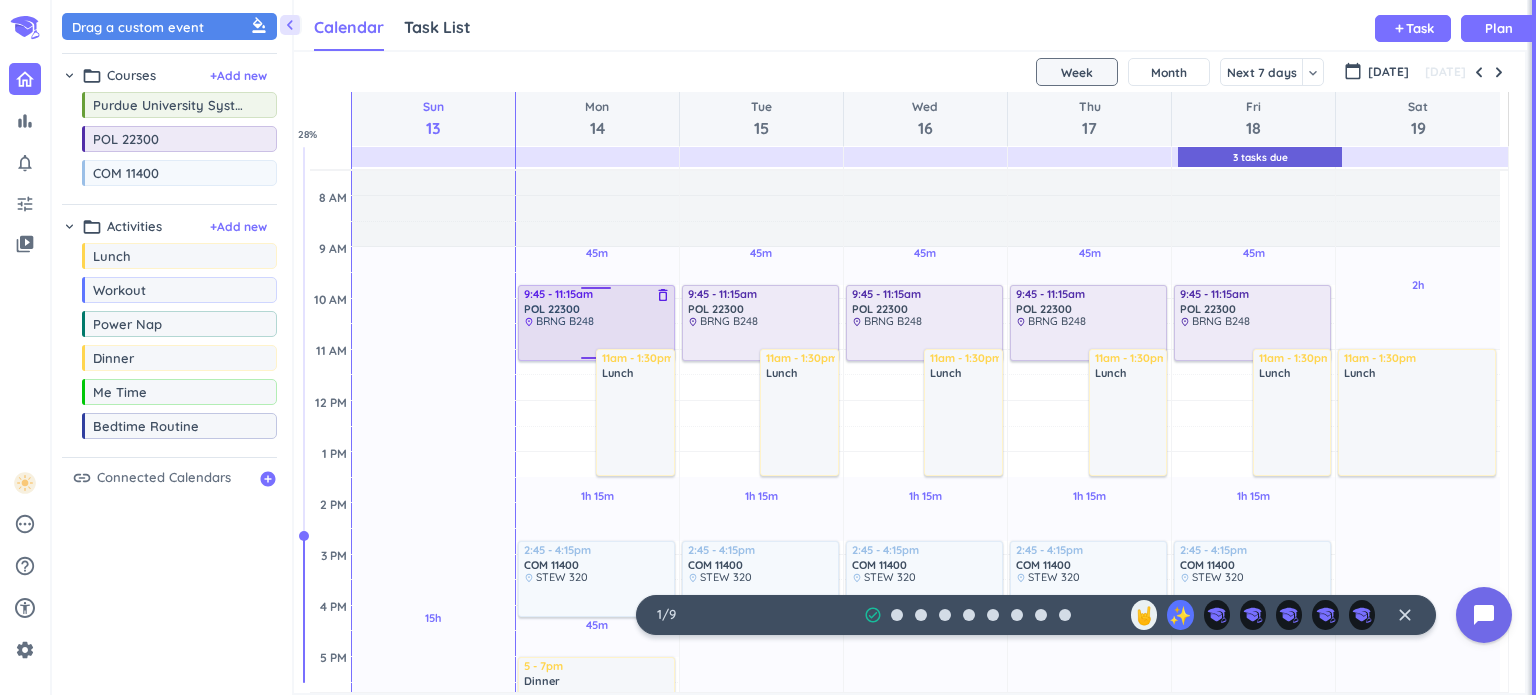 click on "POL 22300" at bounding box center (552, 309) 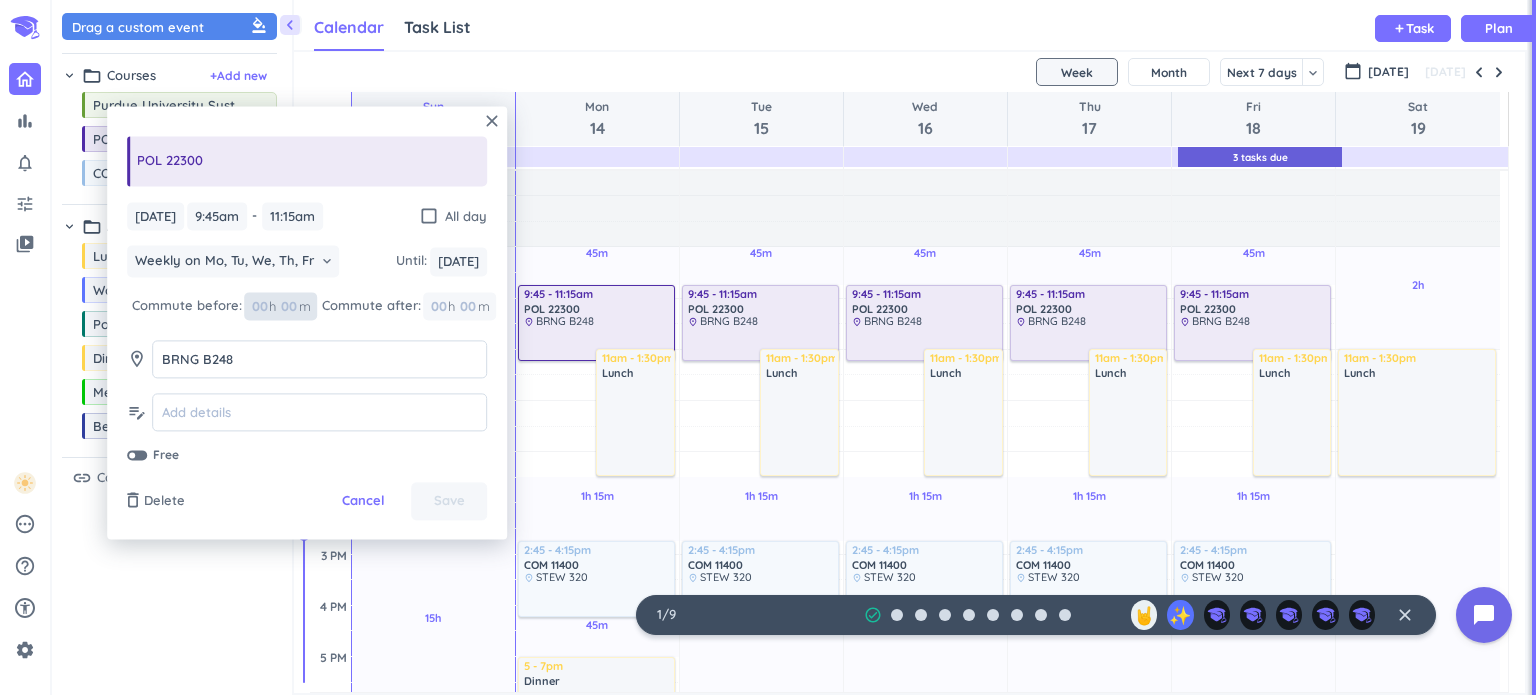 click at bounding box center (288, 306) 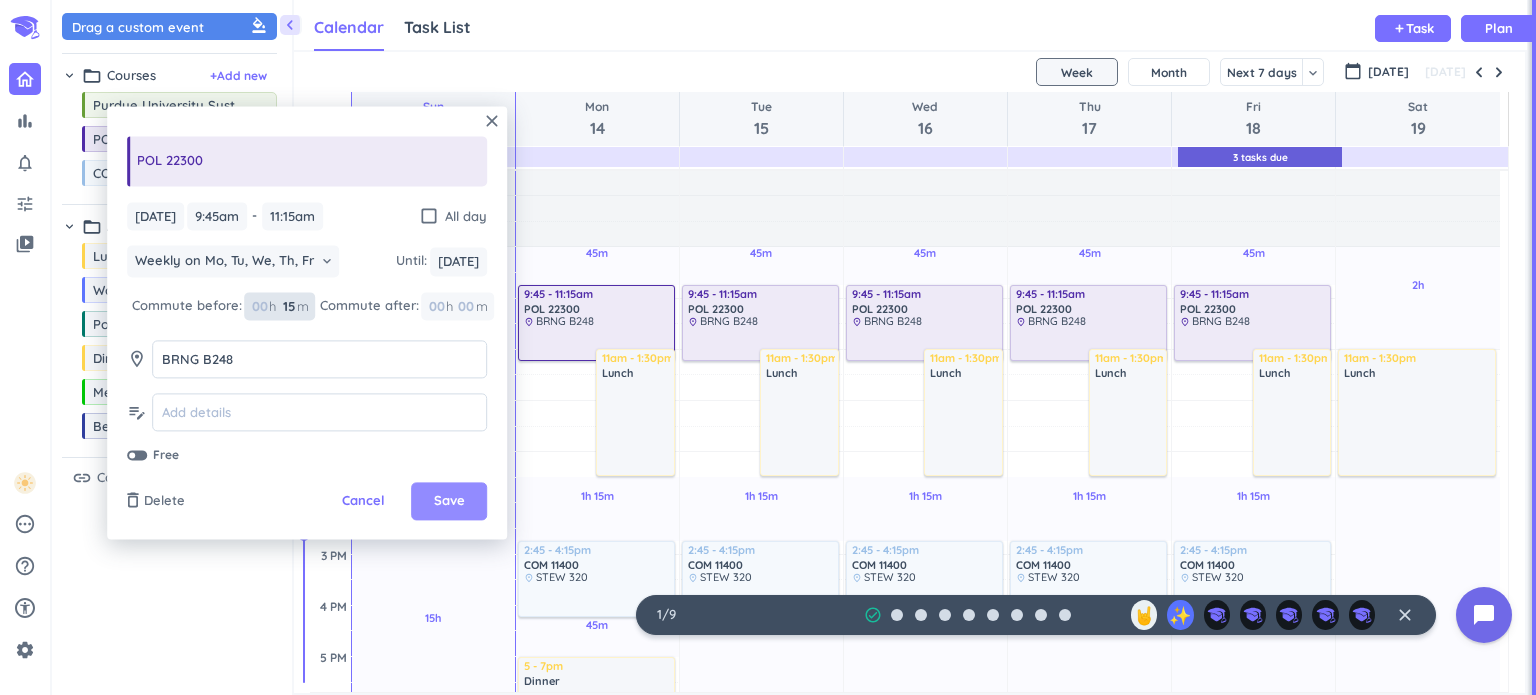 type on "15" 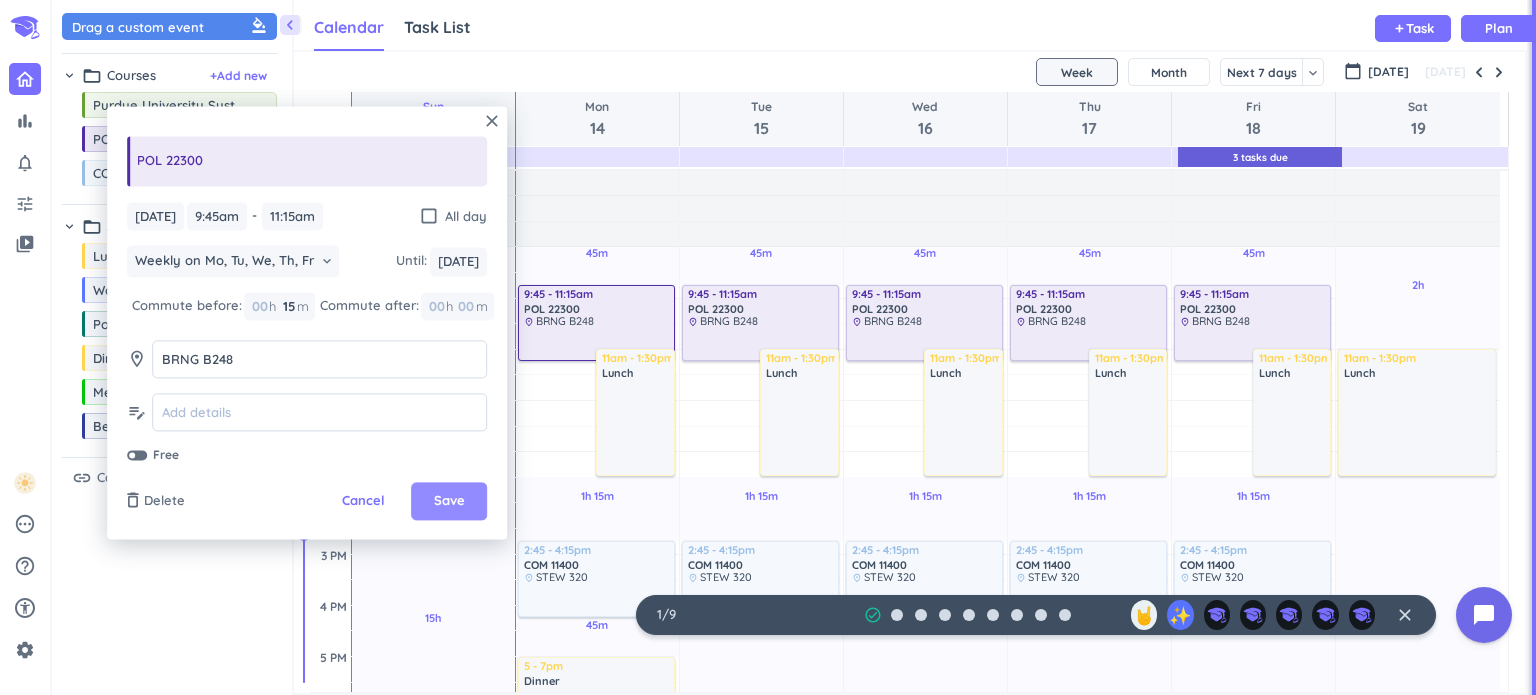 click on "Save" at bounding box center [449, 502] 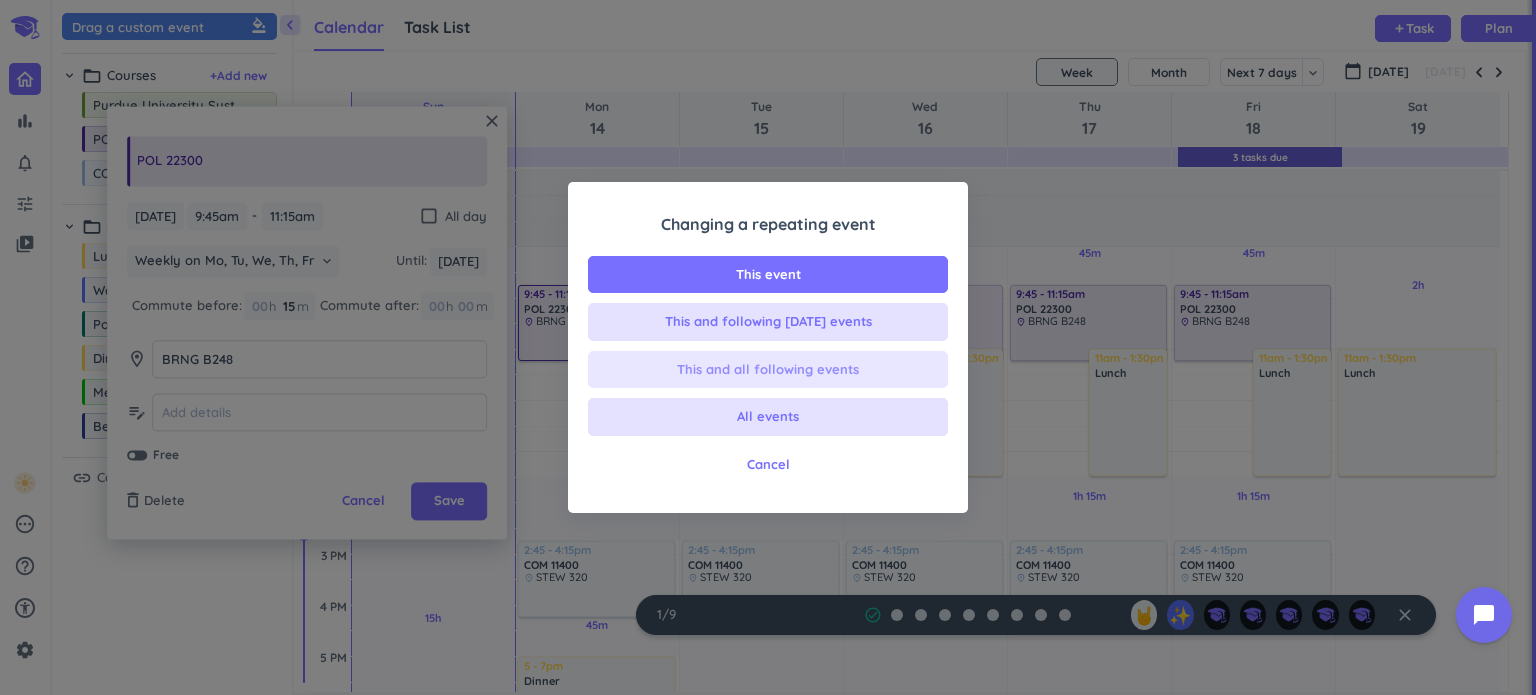 click on "This and all following events" at bounding box center (768, 370) 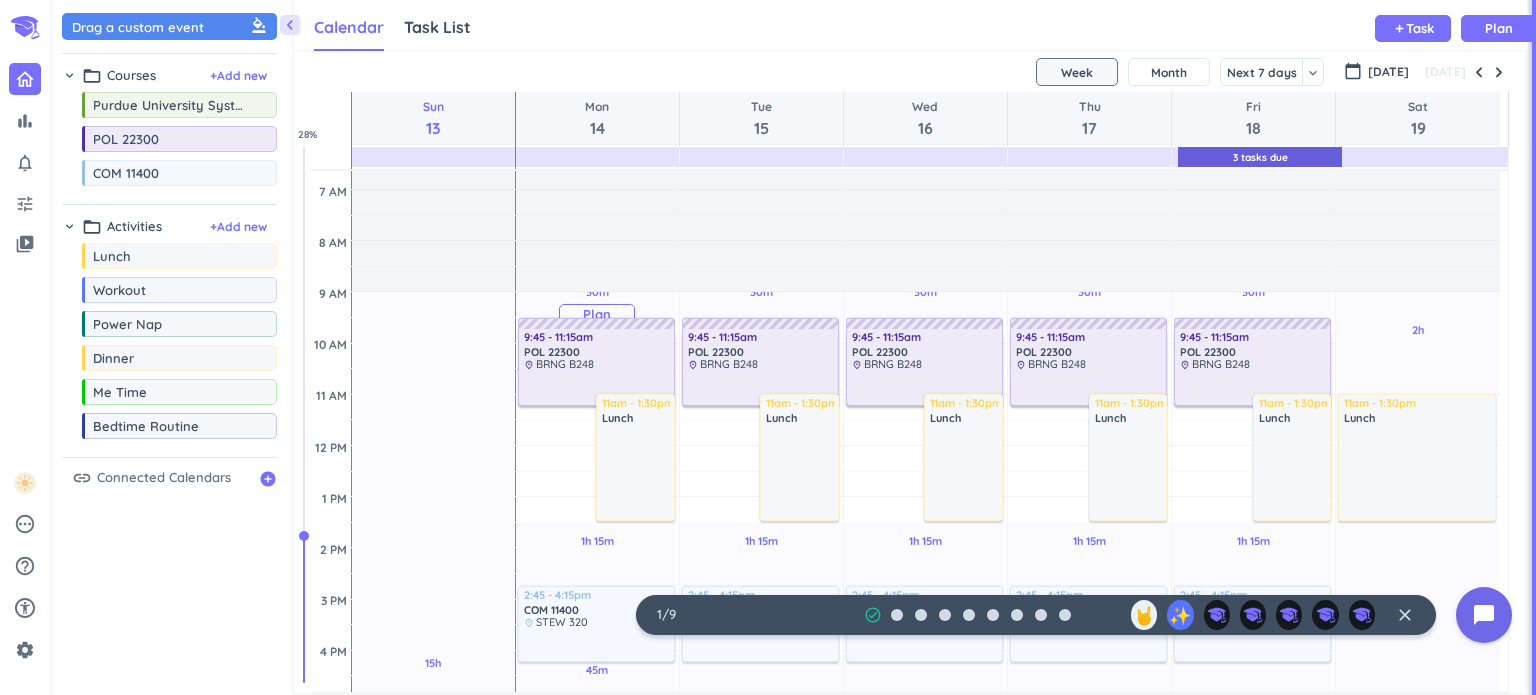 scroll, scrollTop: 134, scrollLeft: 0, axis: vertical 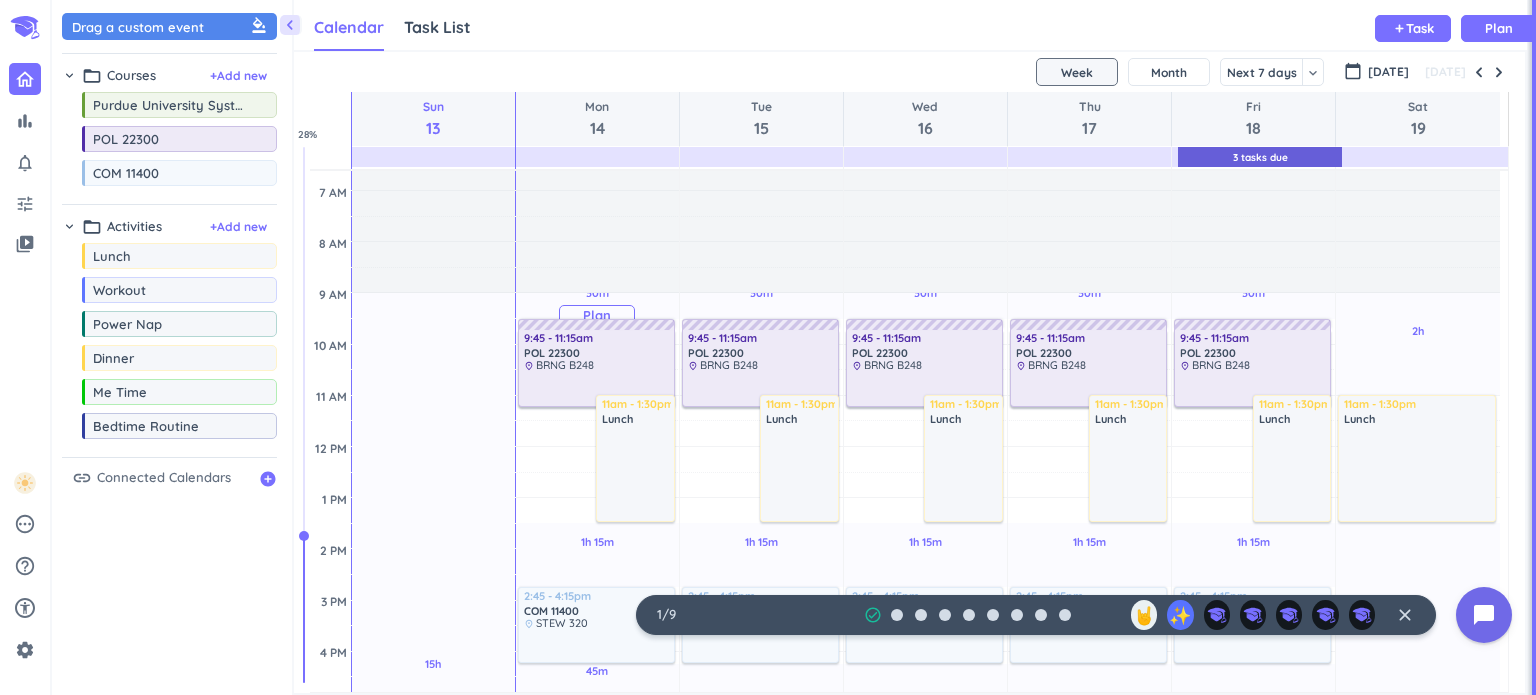 click on "Plan" at bounding box center (597, 315) 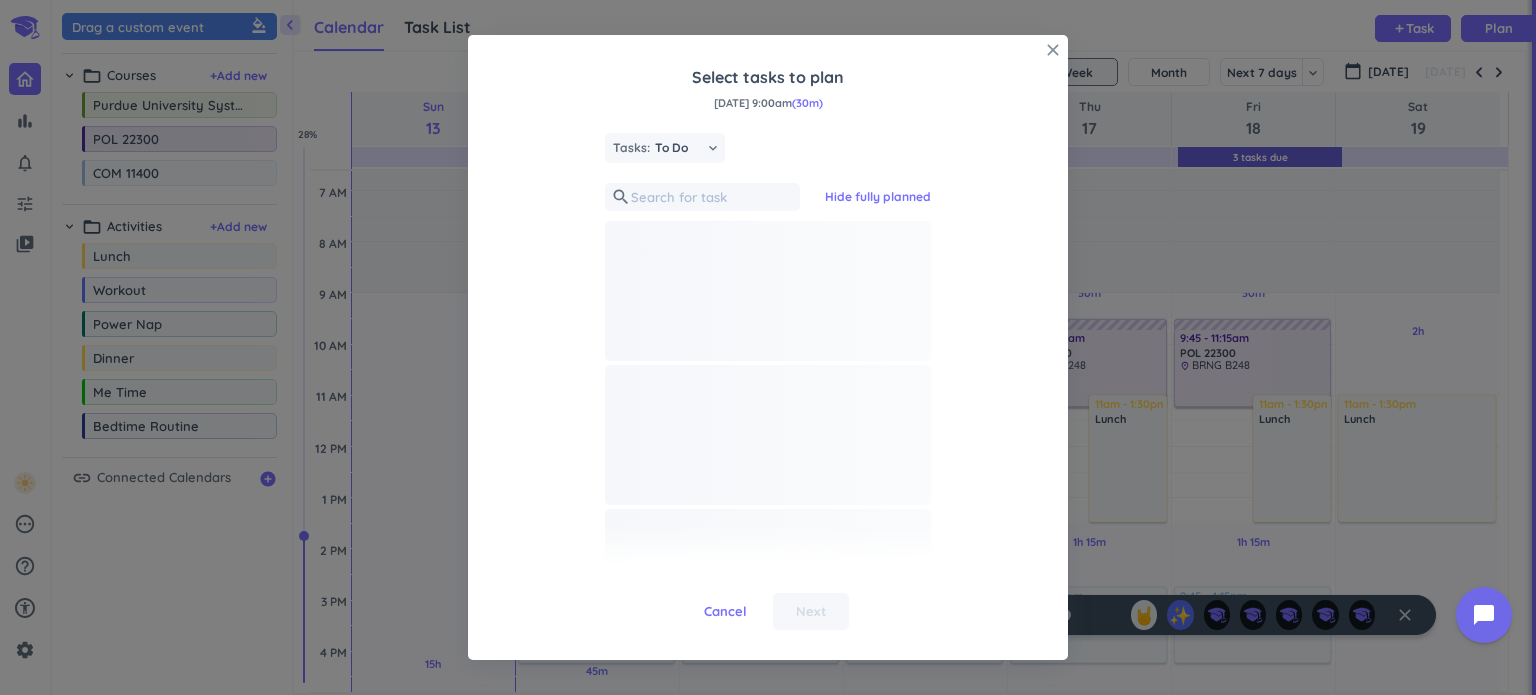 click on "close" at bounding box center (1053, 50) 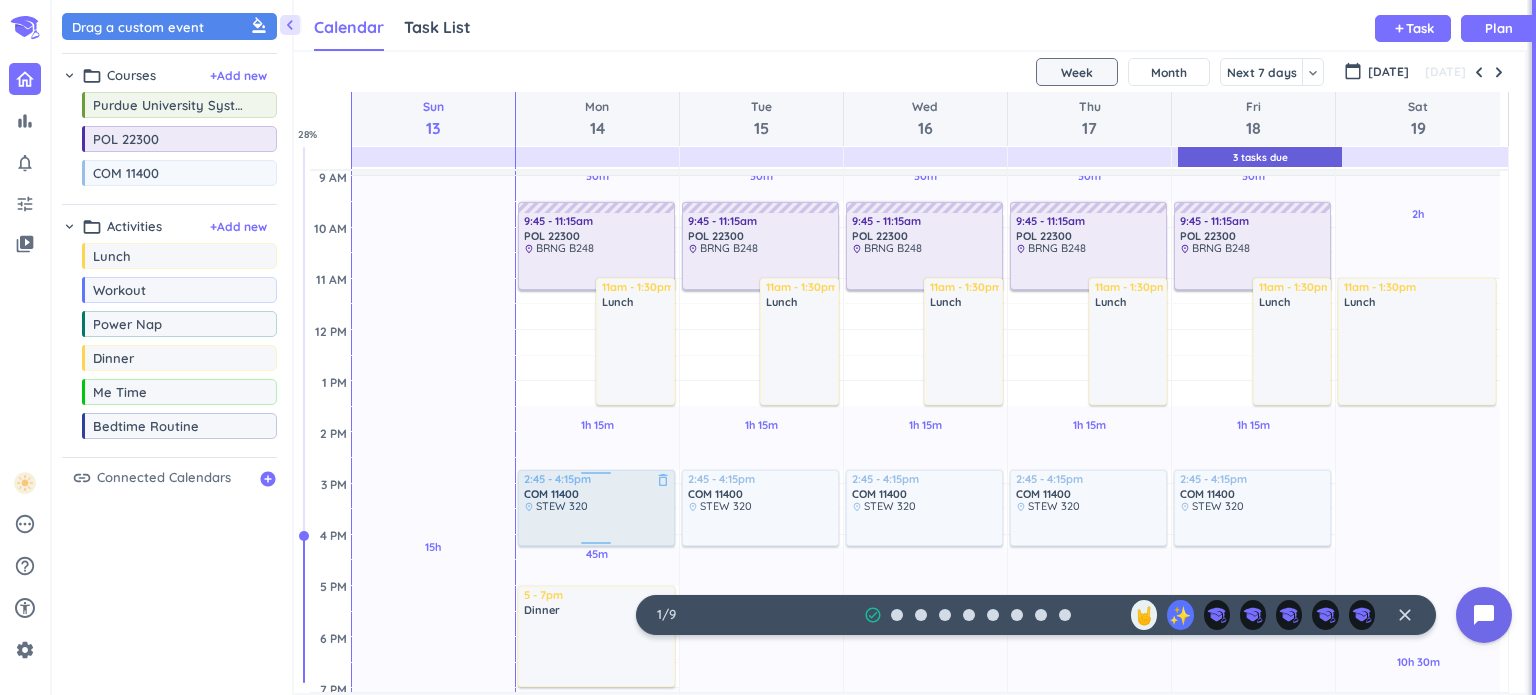 scroll, scrollTop: 239, scrollLeft: 0, axis: vertical 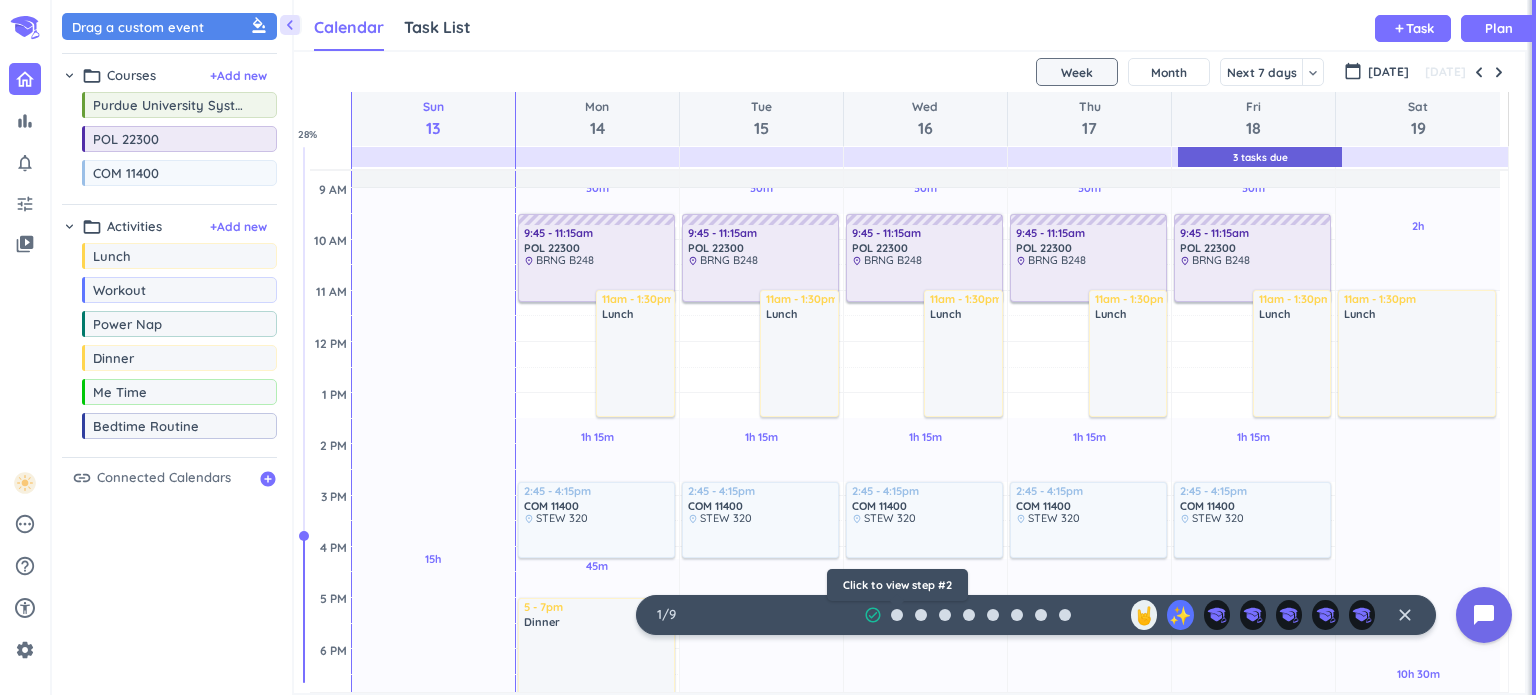 click at bounding box center [897, 615] 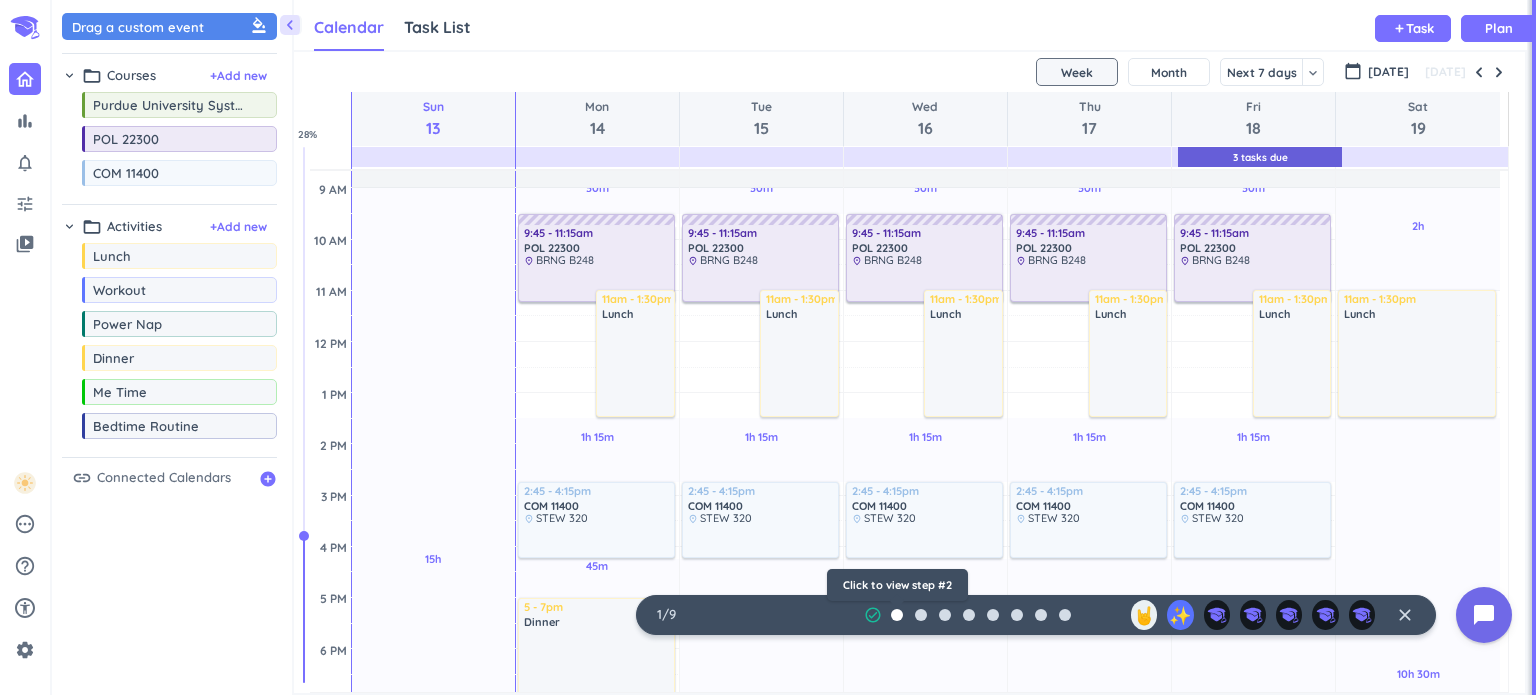 drag, startPoint x: 908, startPoint y: 618, endPoint x: 894, endPoint y: 616, distance: 14.142136 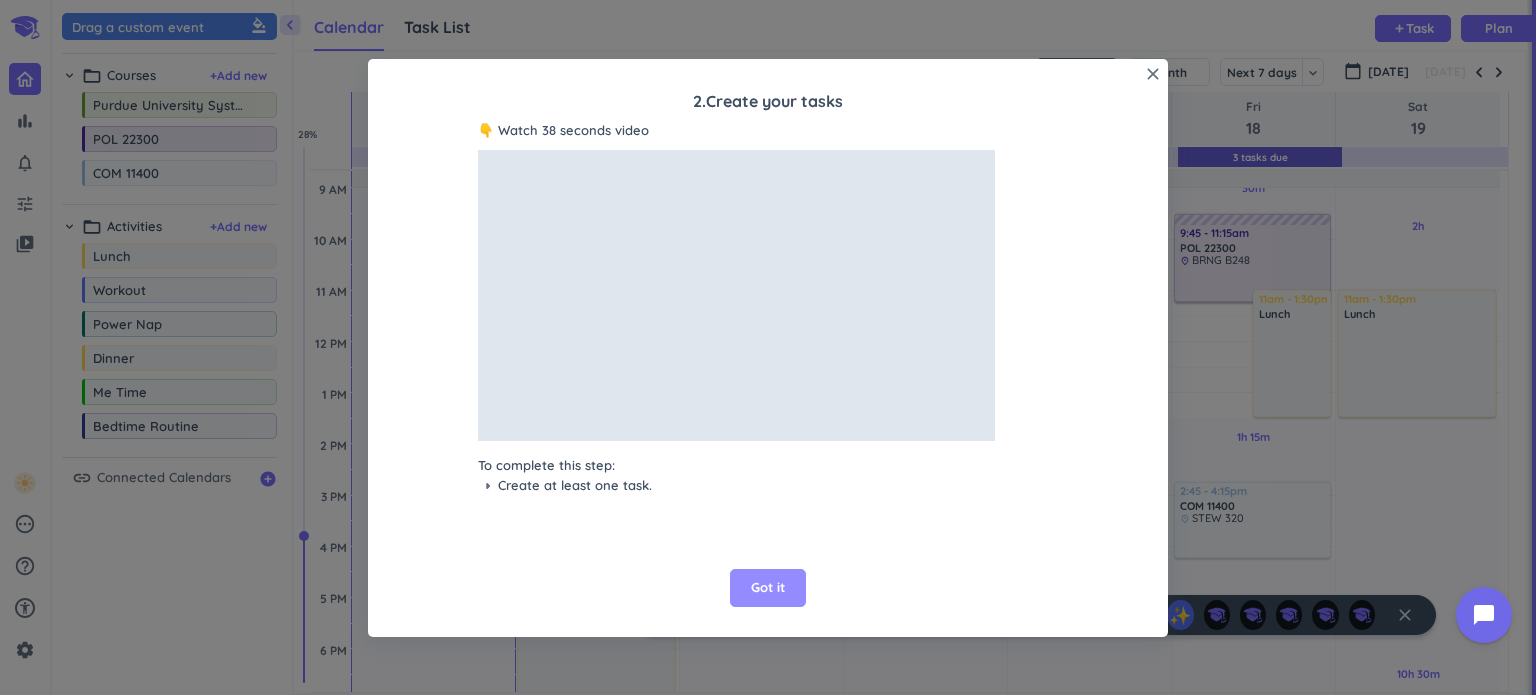 click on "Got it" at bounding box center [768, 588] 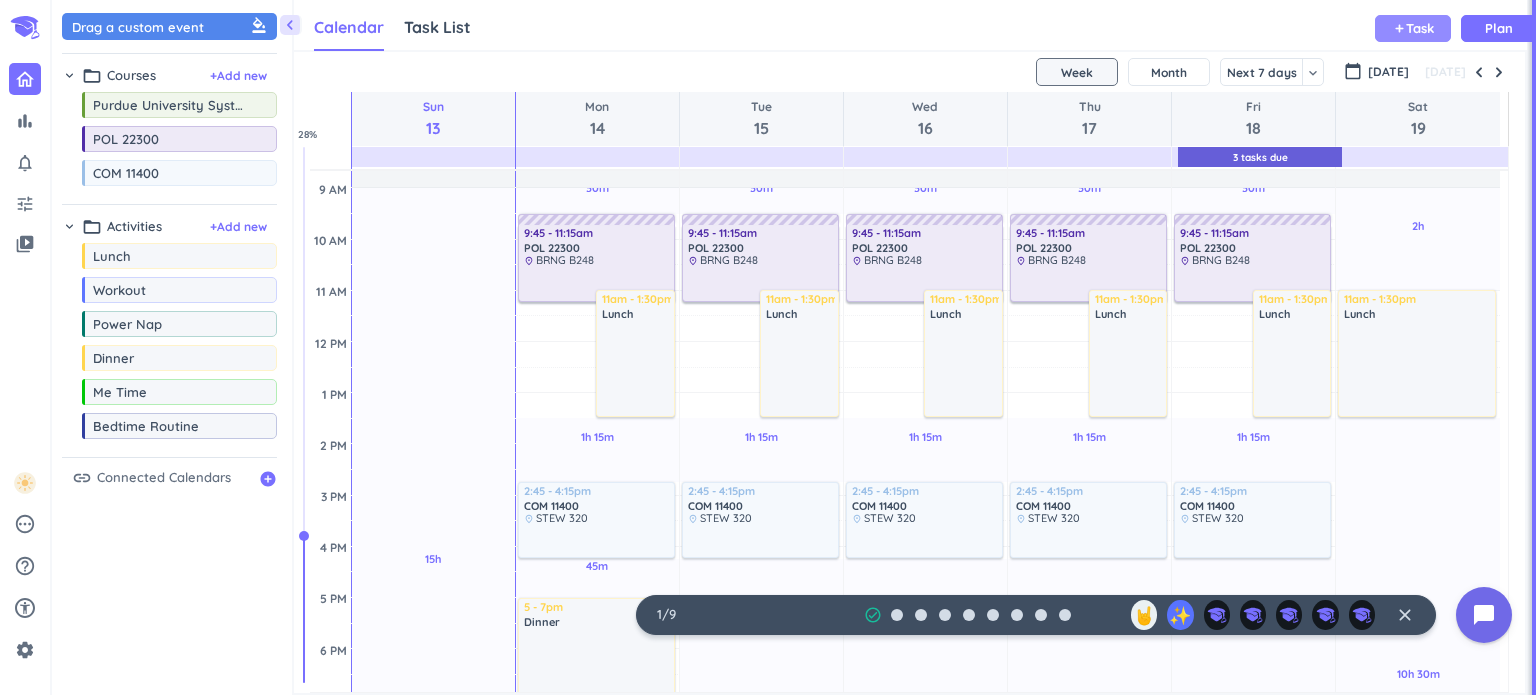 click on "add Task" at bounding box center (1413, 28) 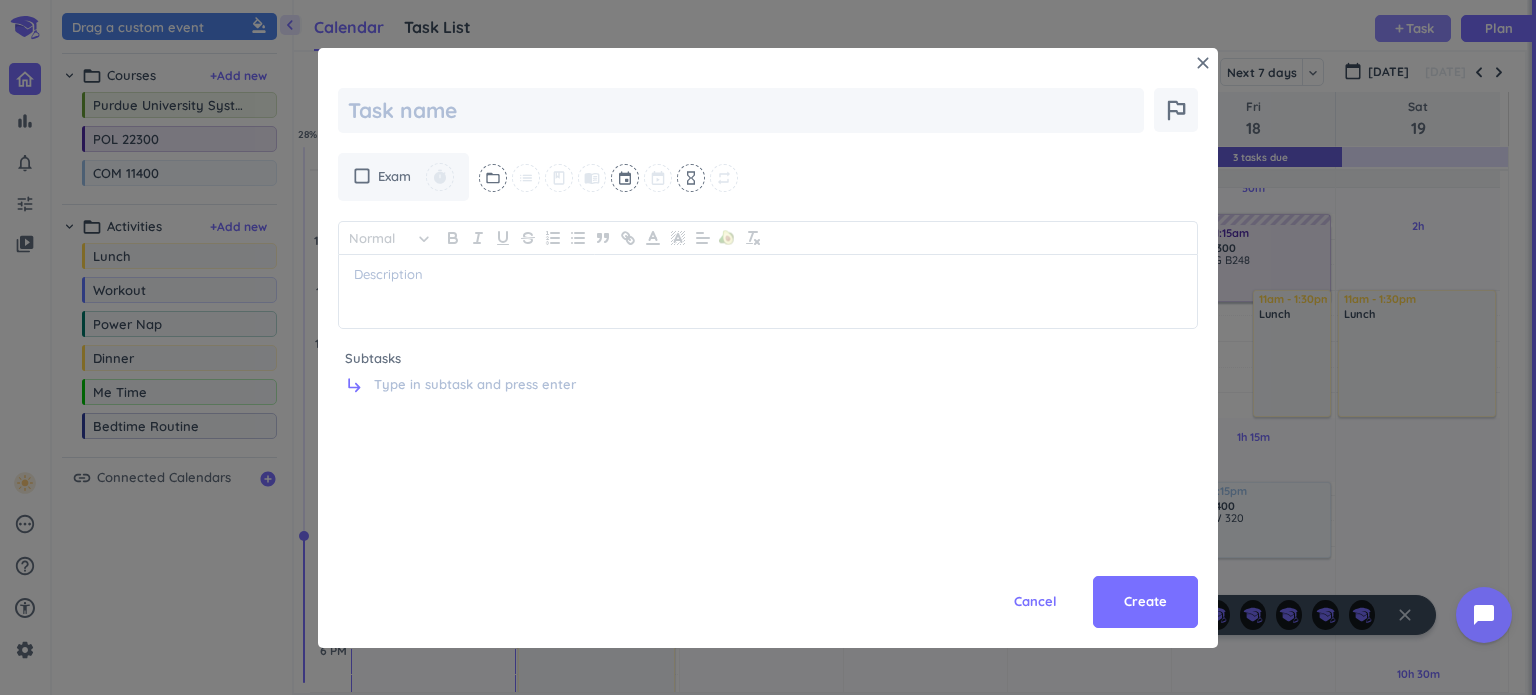 scroll, scrollTop: 0, scrollLeft: 0, axis: both 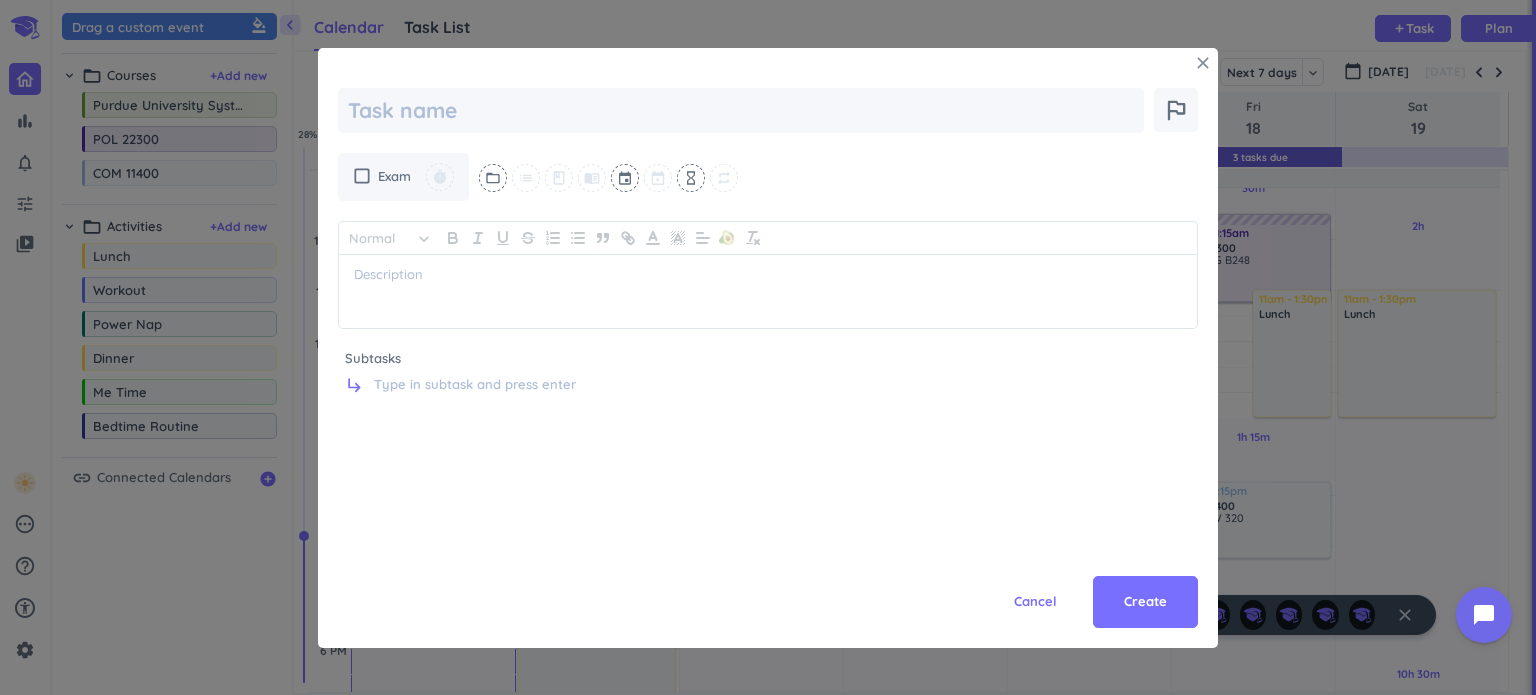 click on "close" at bounding box center [1203, 63] 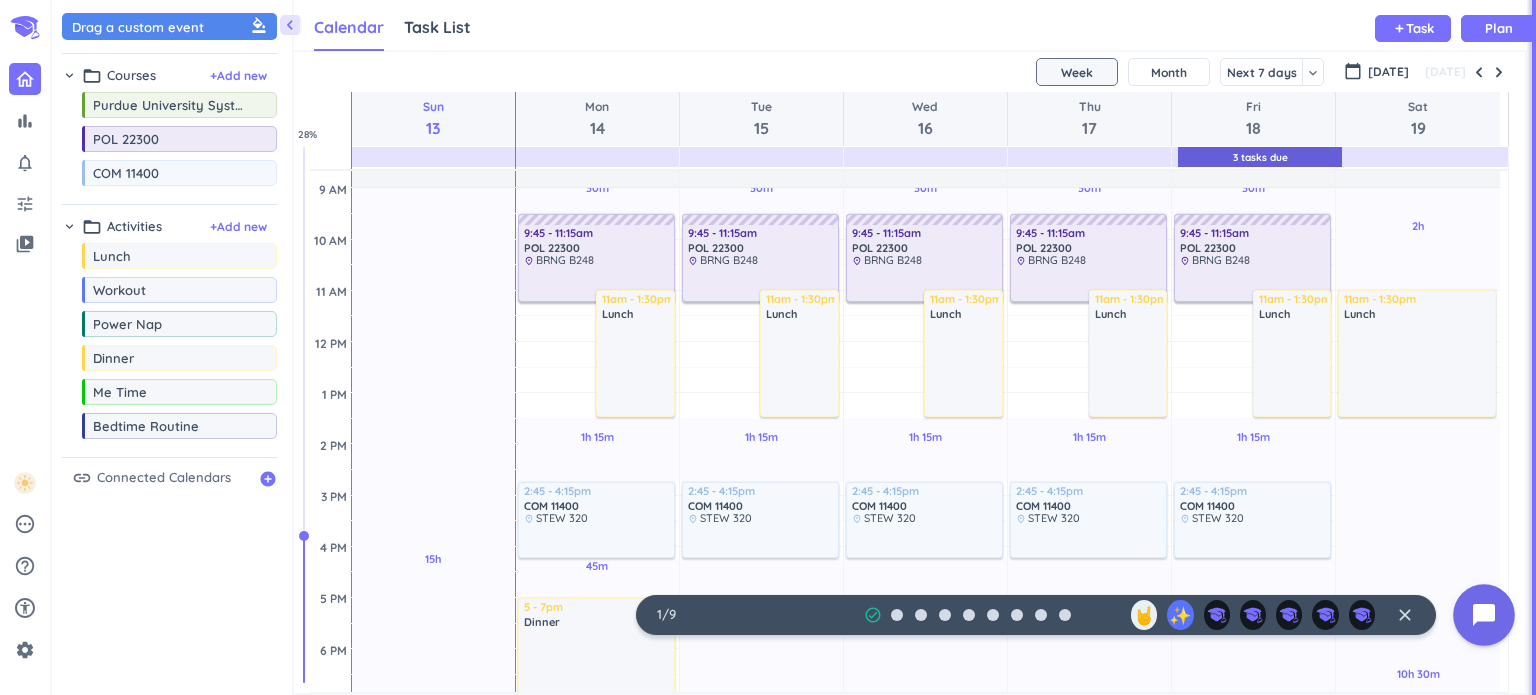 type 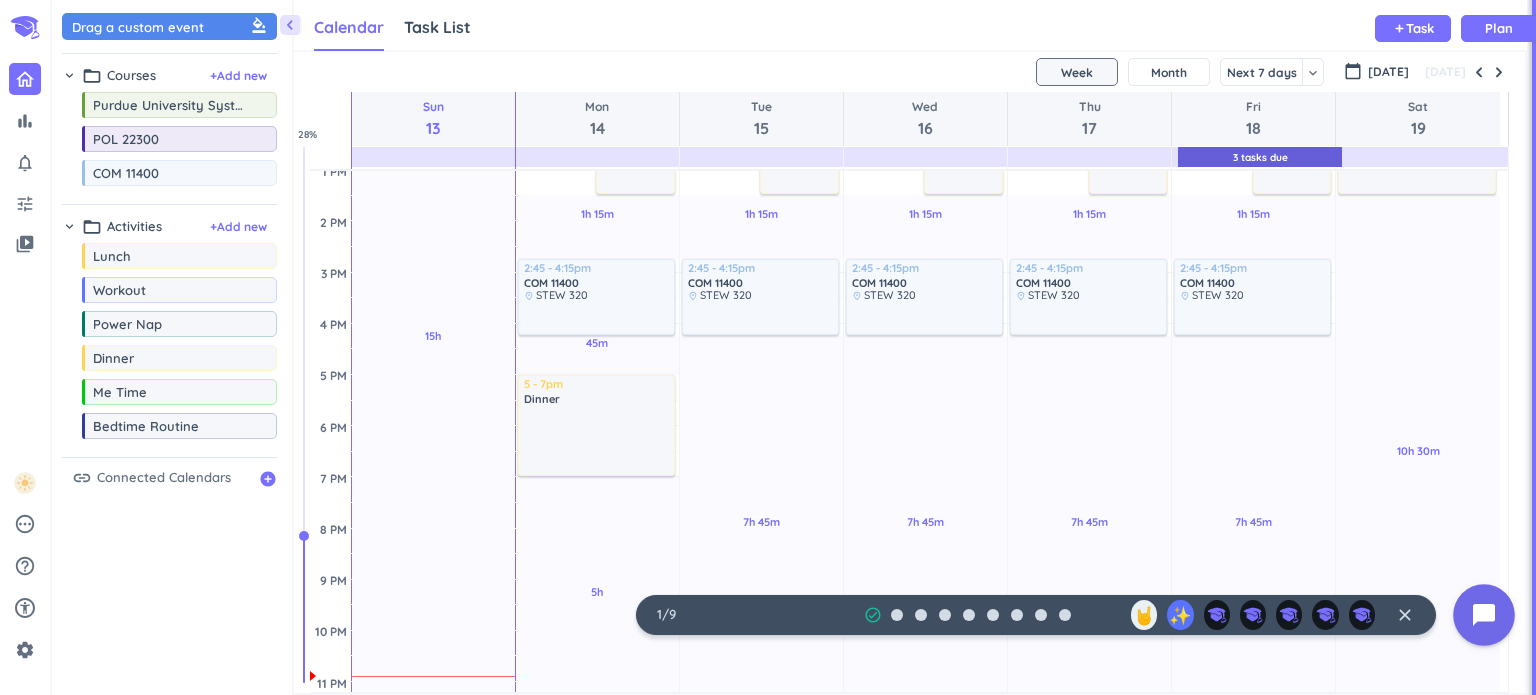 scroll, scrollTop: 463, scrollLeft: 0, axis: vertical 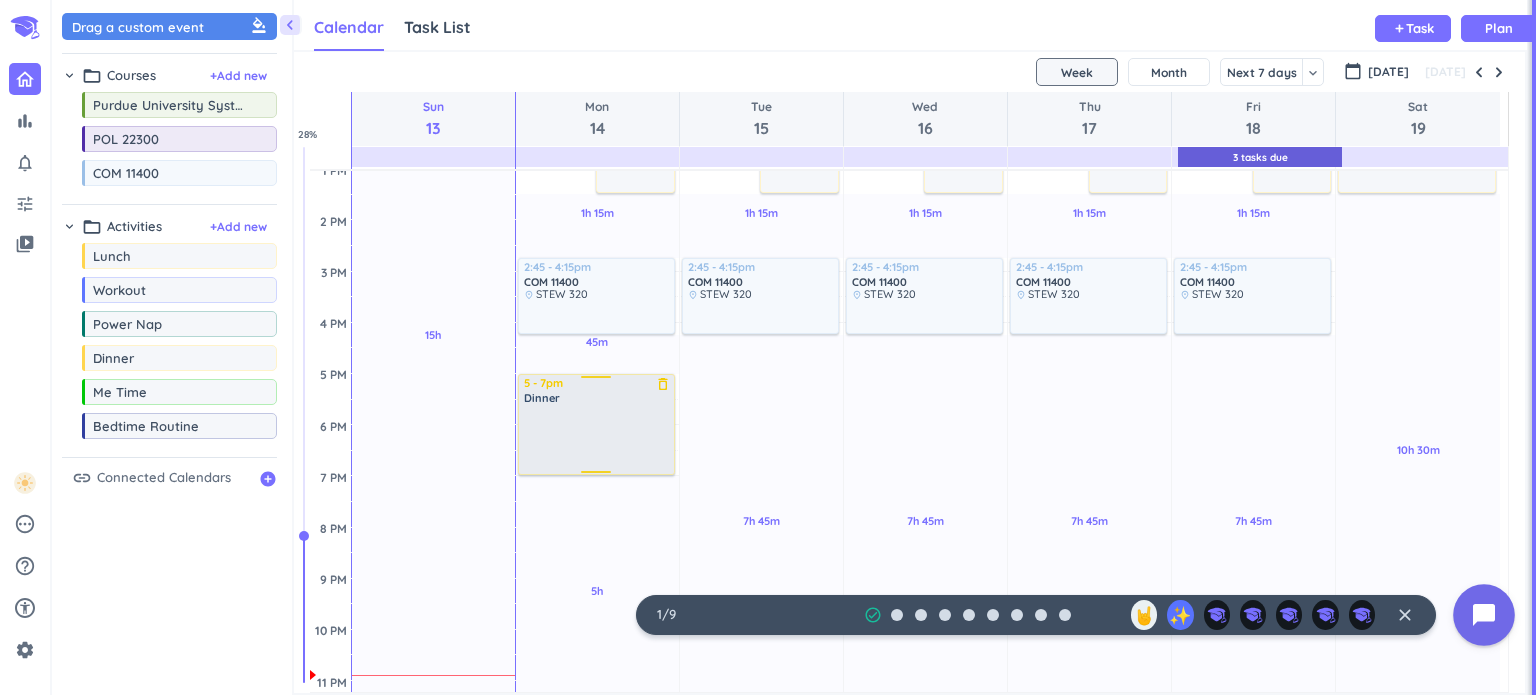 click at bounding box center [597, 439] 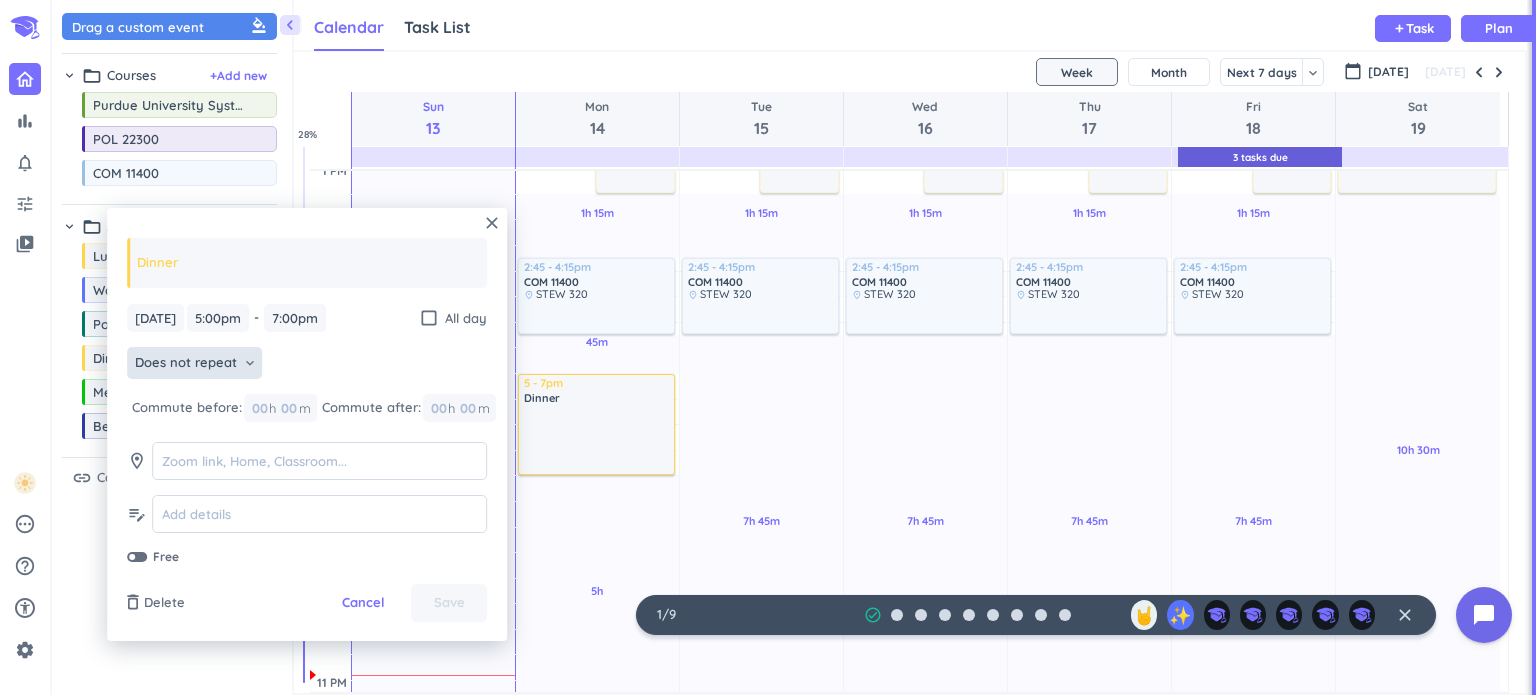 click on "Does not repeat" at bounding box center (186, 363) 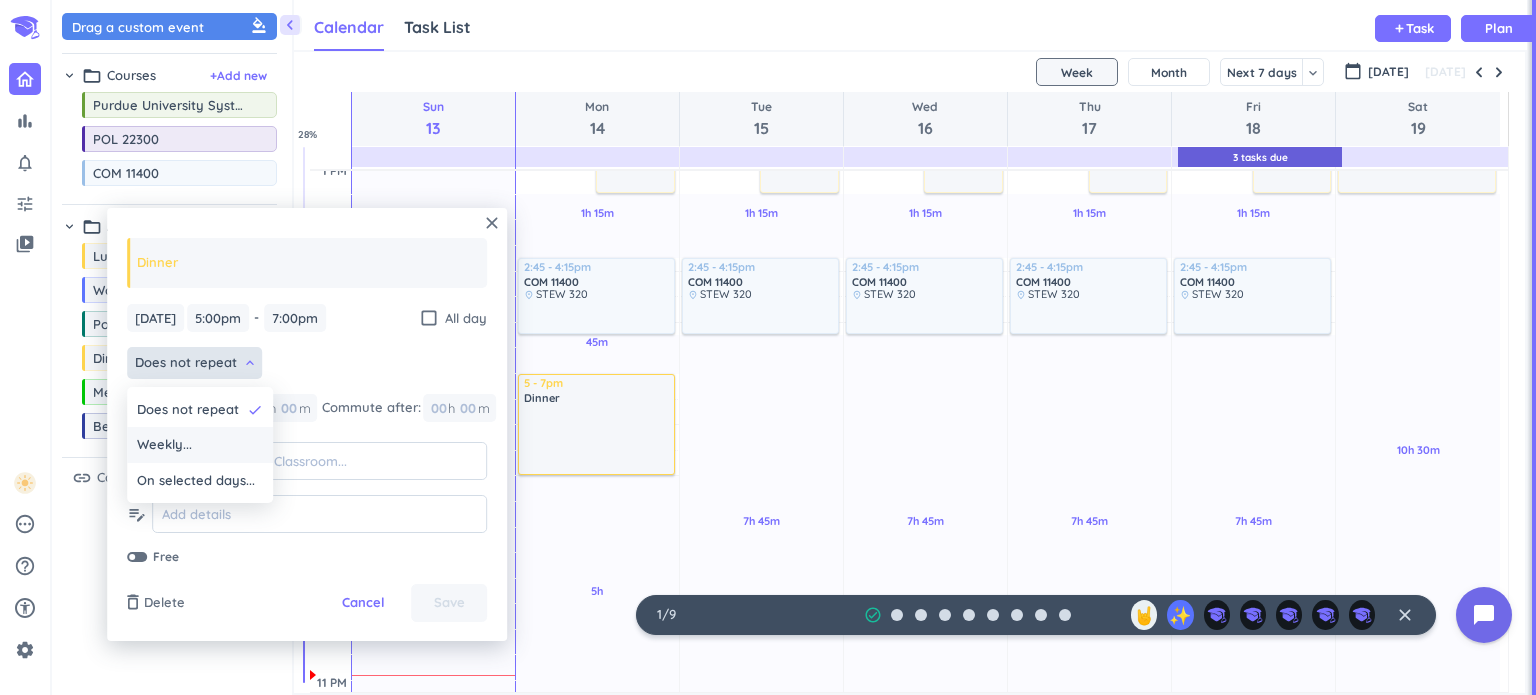 click on "Weekly..." at bounding box center [200, 445] 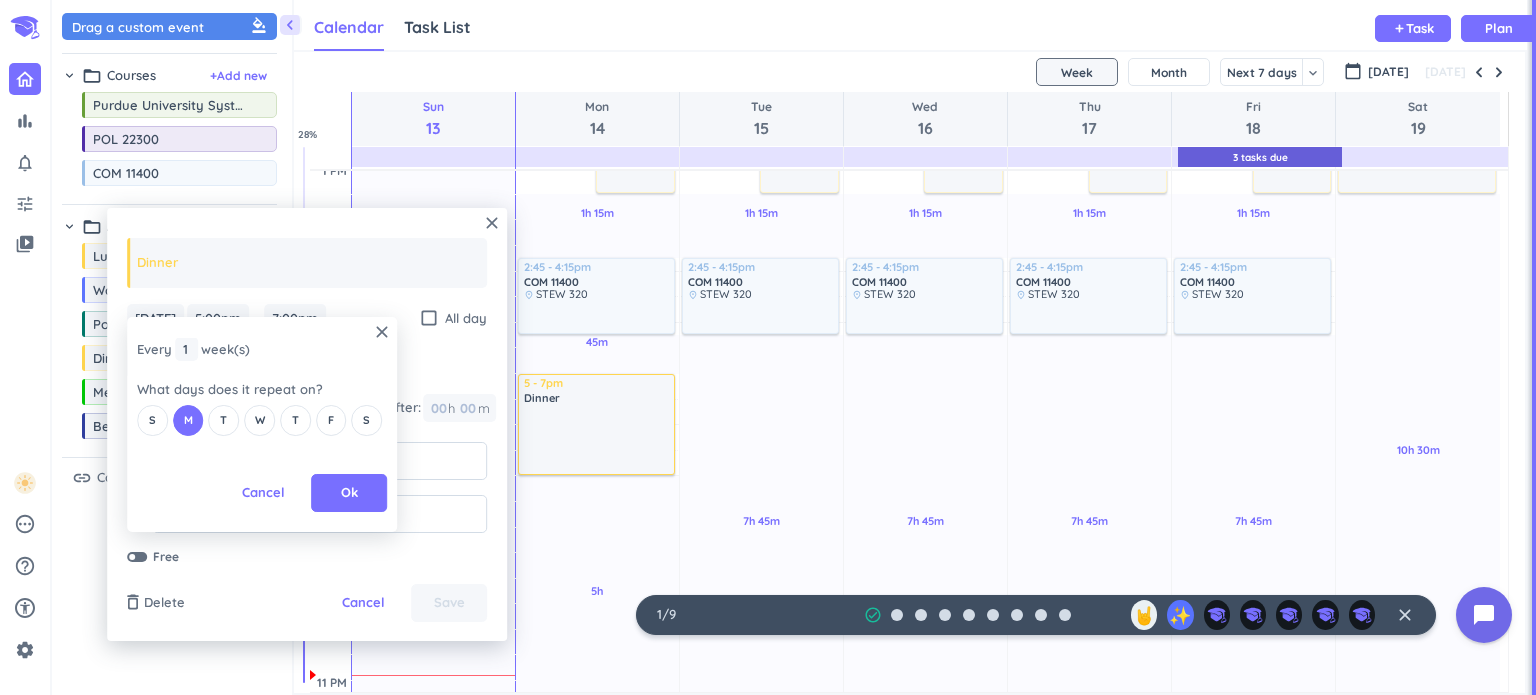 click on "close Every 1 1 1 week (s) What days does it repeat on? S M T W T F S Cancel Ok" at bounding box center (392, 424) 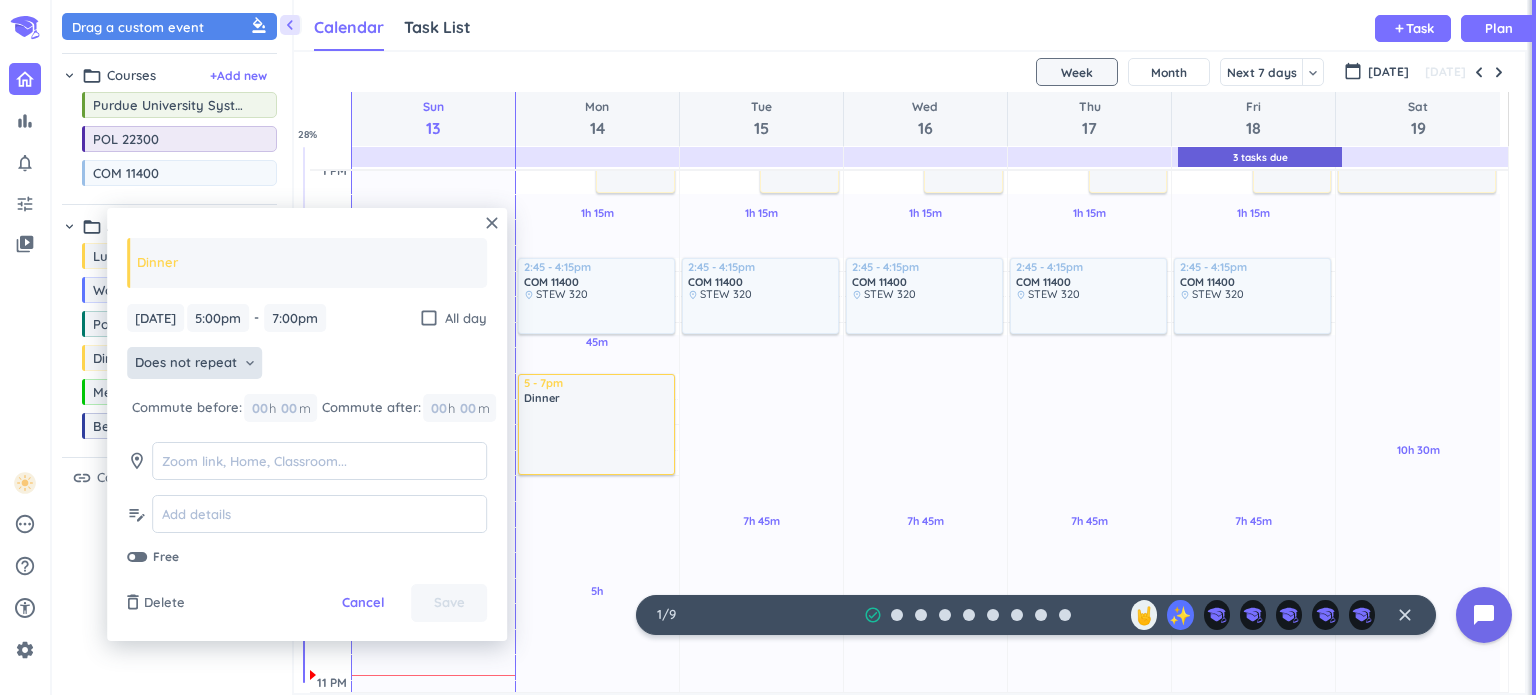 click on "Does not repeat" at bounding box center [186, 363] 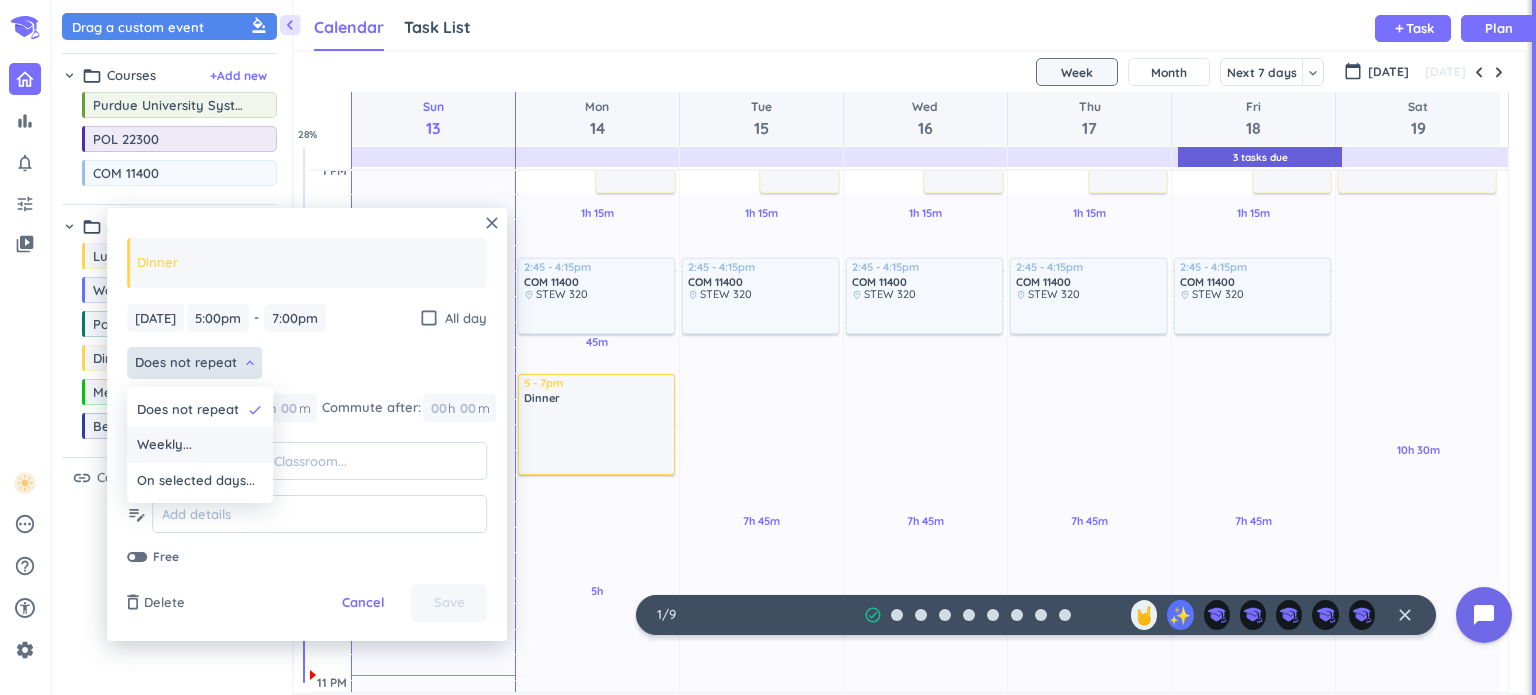 click on "Weekly..." at bounding box center [200, 445] 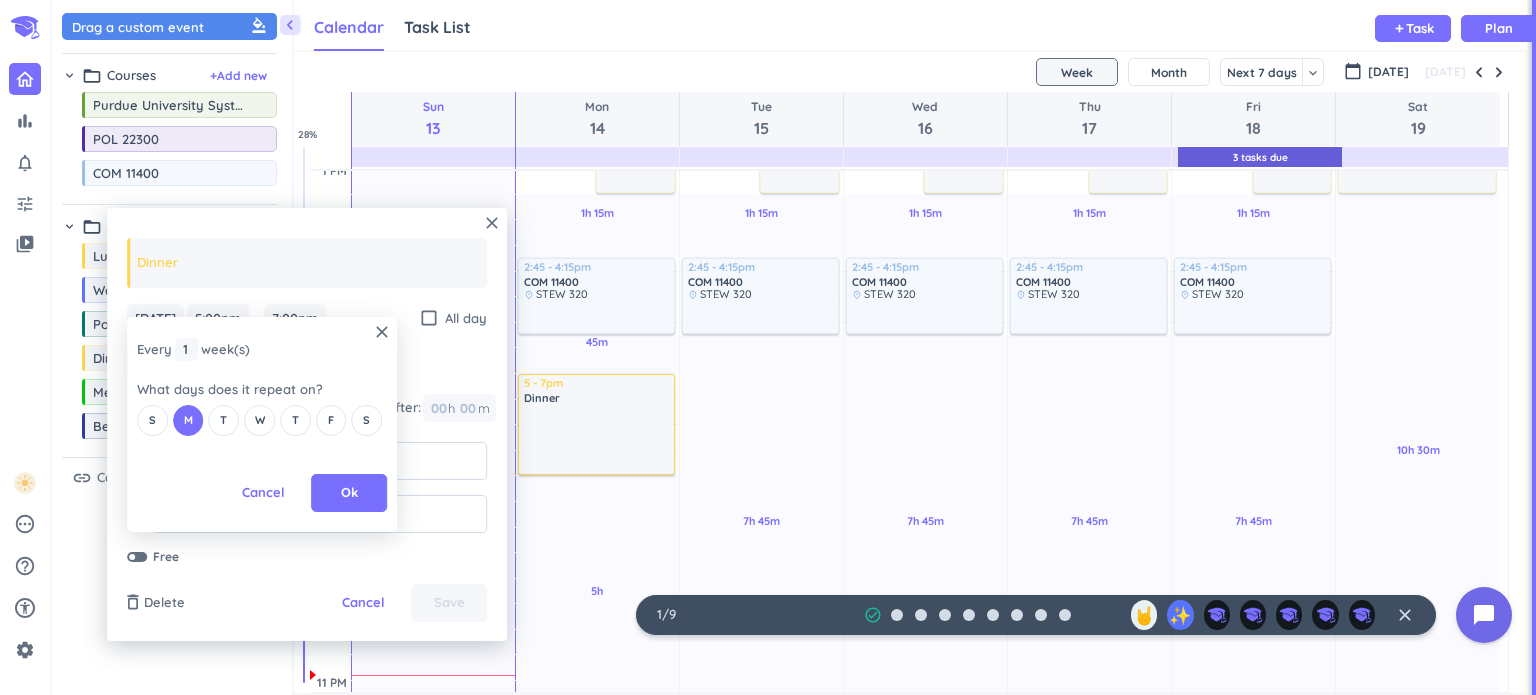 click on "S M T W T F S" at bounding box center (262, 420) 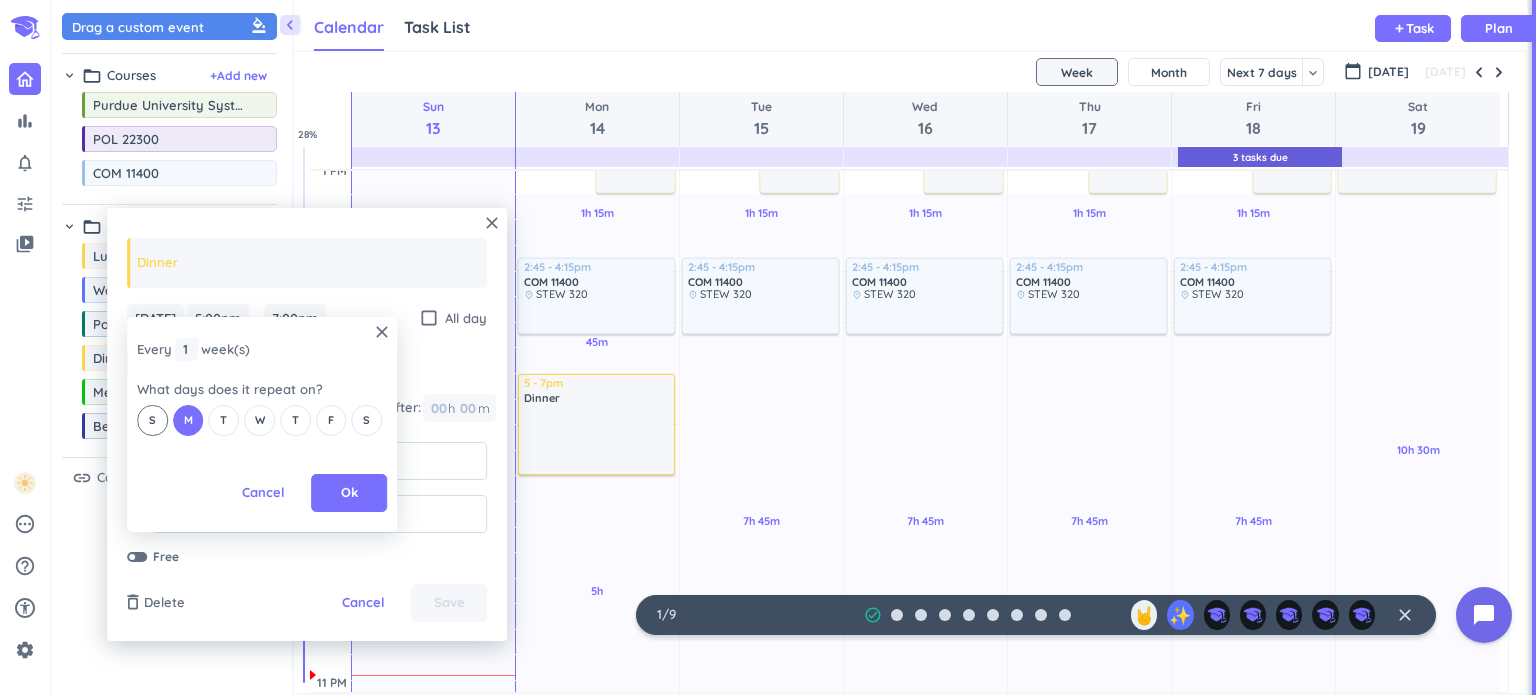 click on "S" at bounding box center [152, 420] 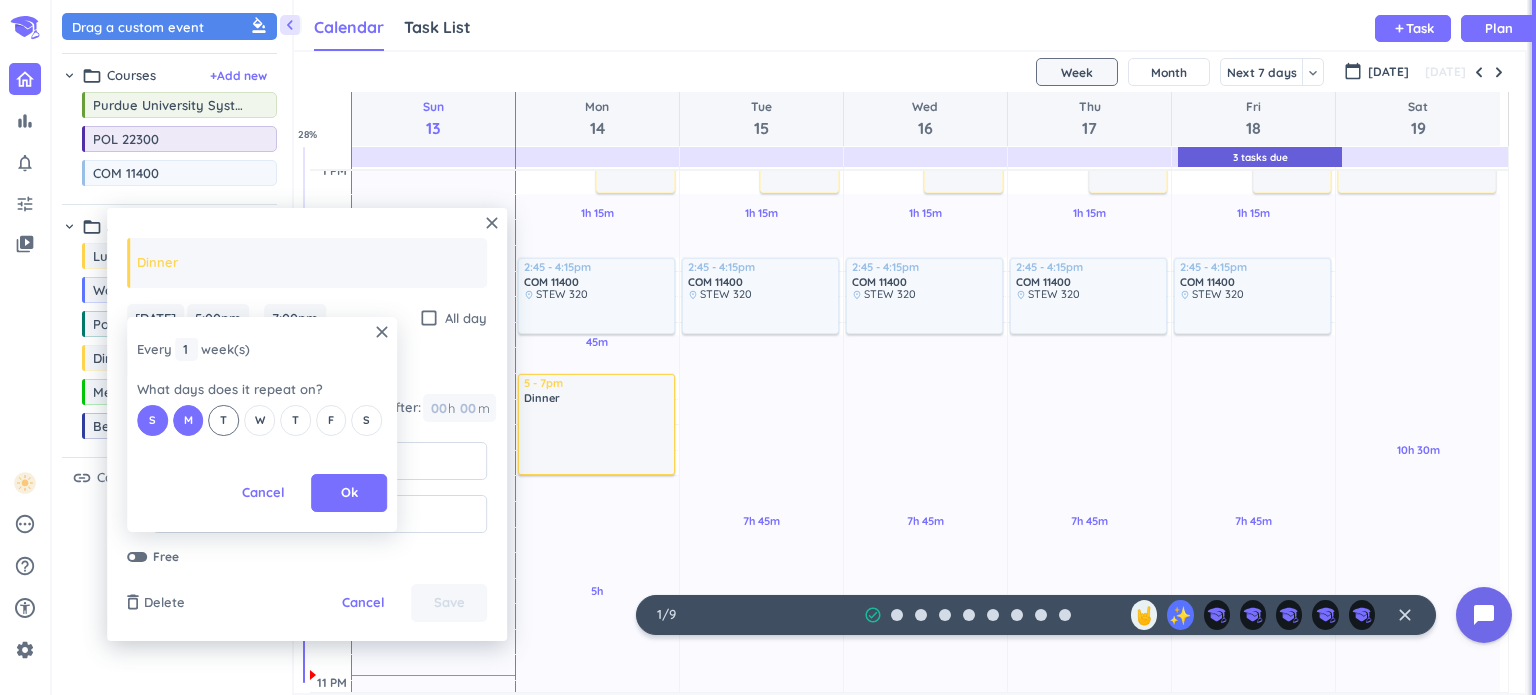 click on "T" at bounding box center [223, 420] 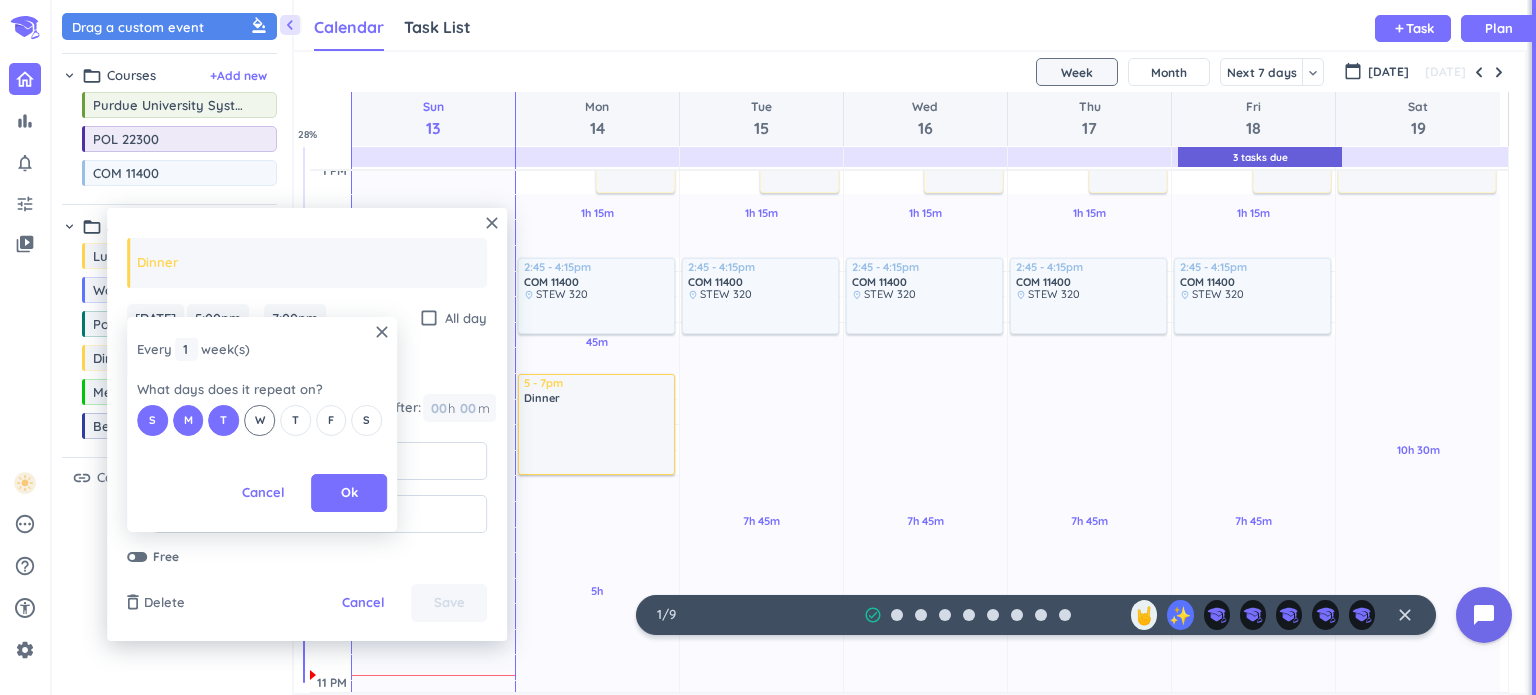 click on "W" at bounding box center (259, 420) 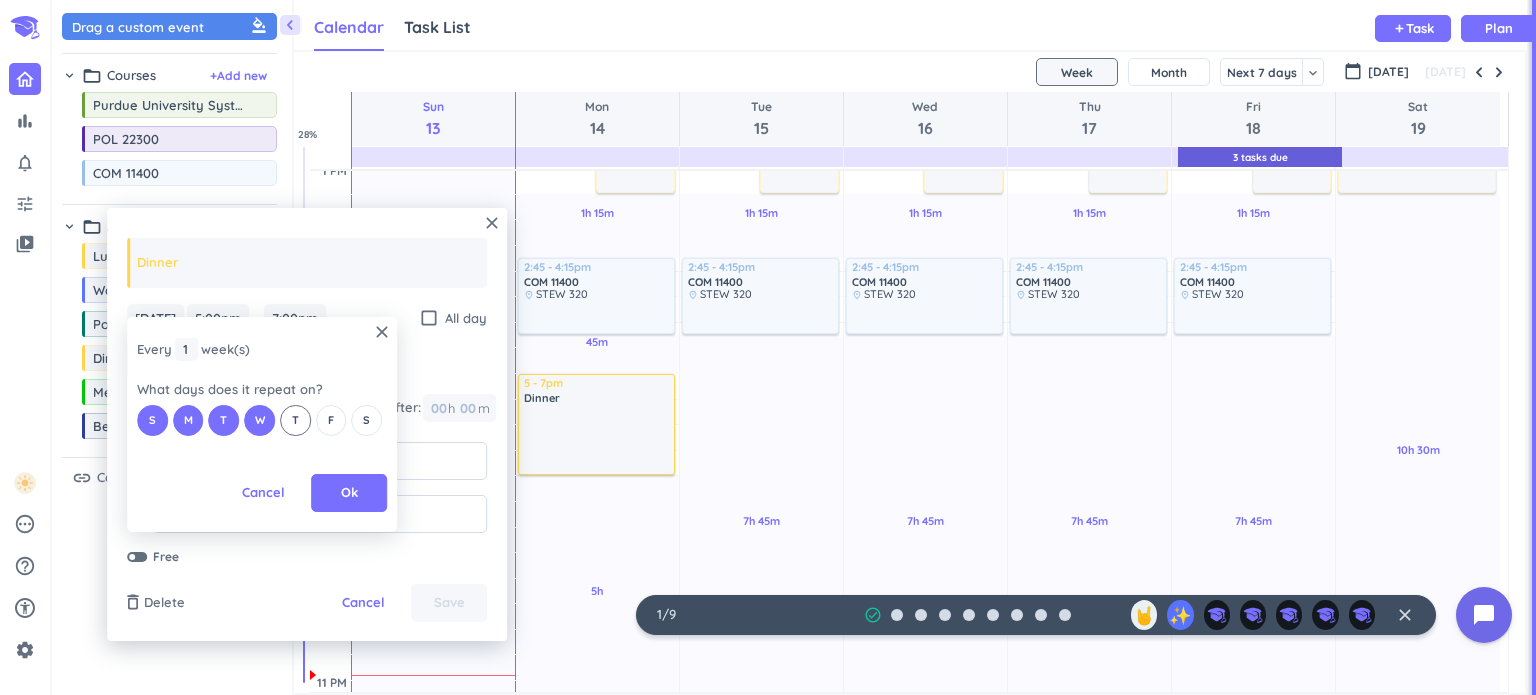 click on "T" at bounding box center [295, 420] 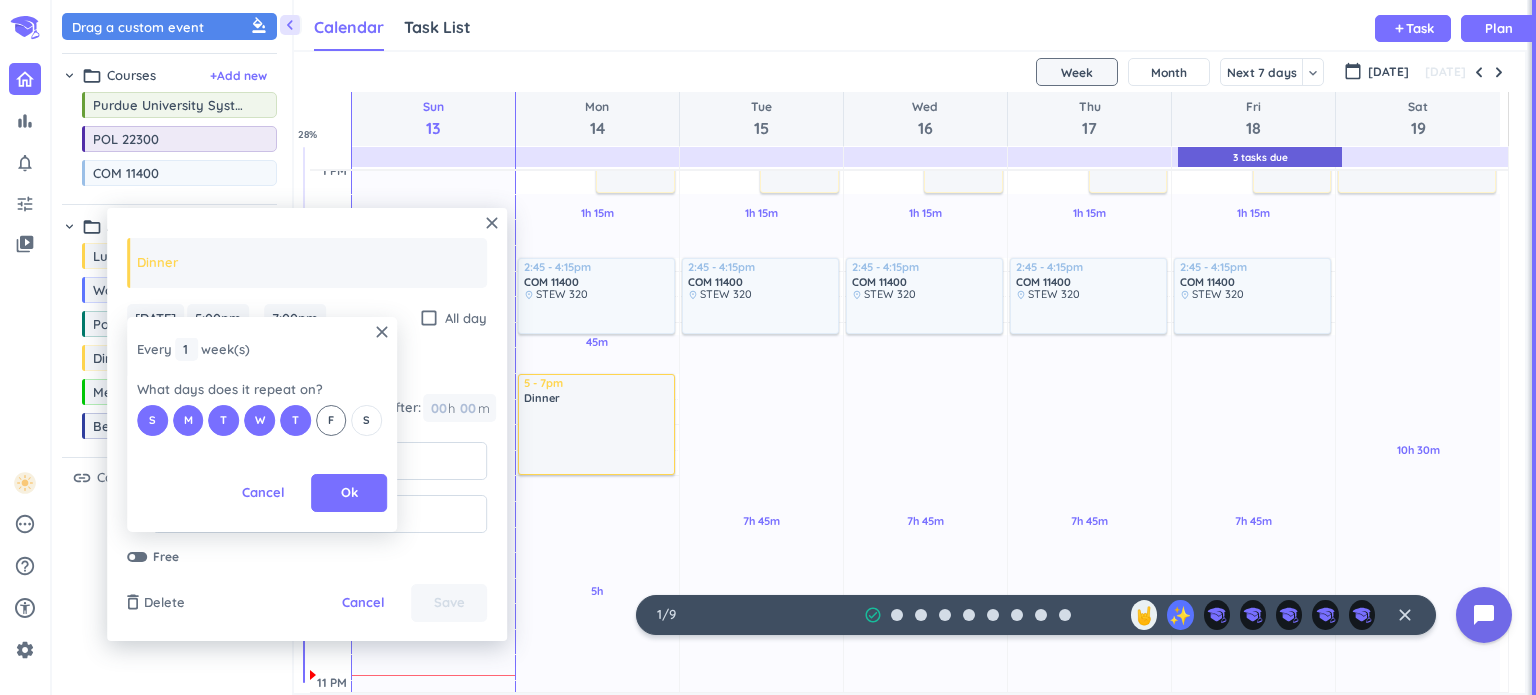 click on "F" at bounding box center [331, 420] 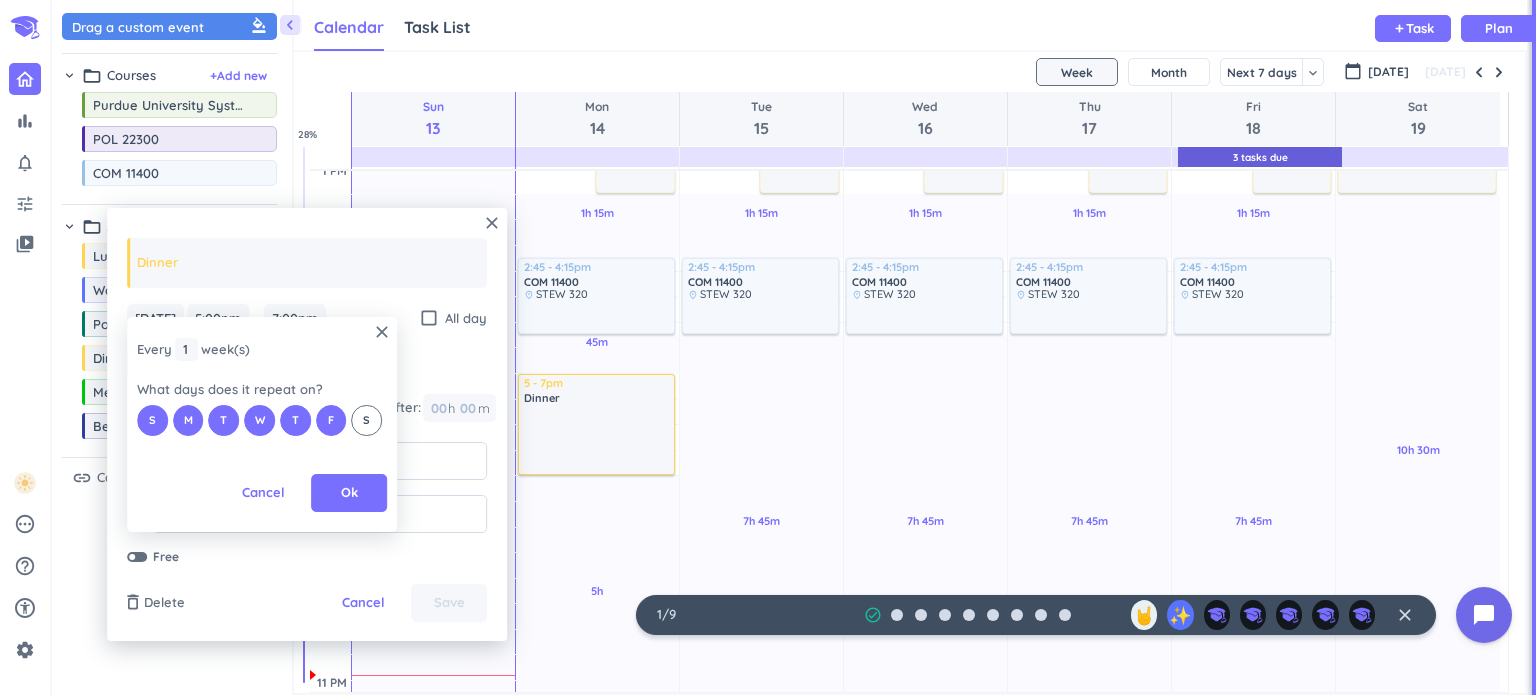 click on "S" at bounding box center [367, 420] 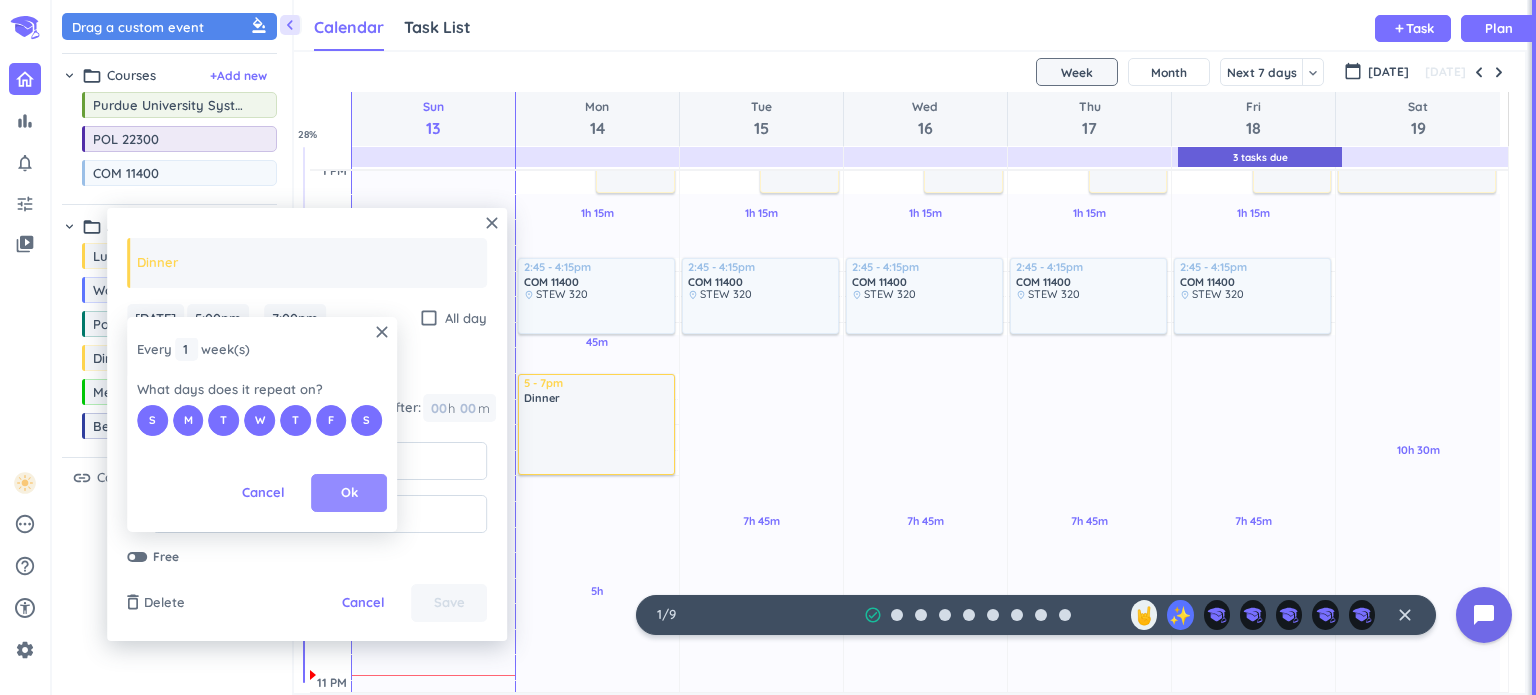 click on "Ok" at bounding box center [349, 493] 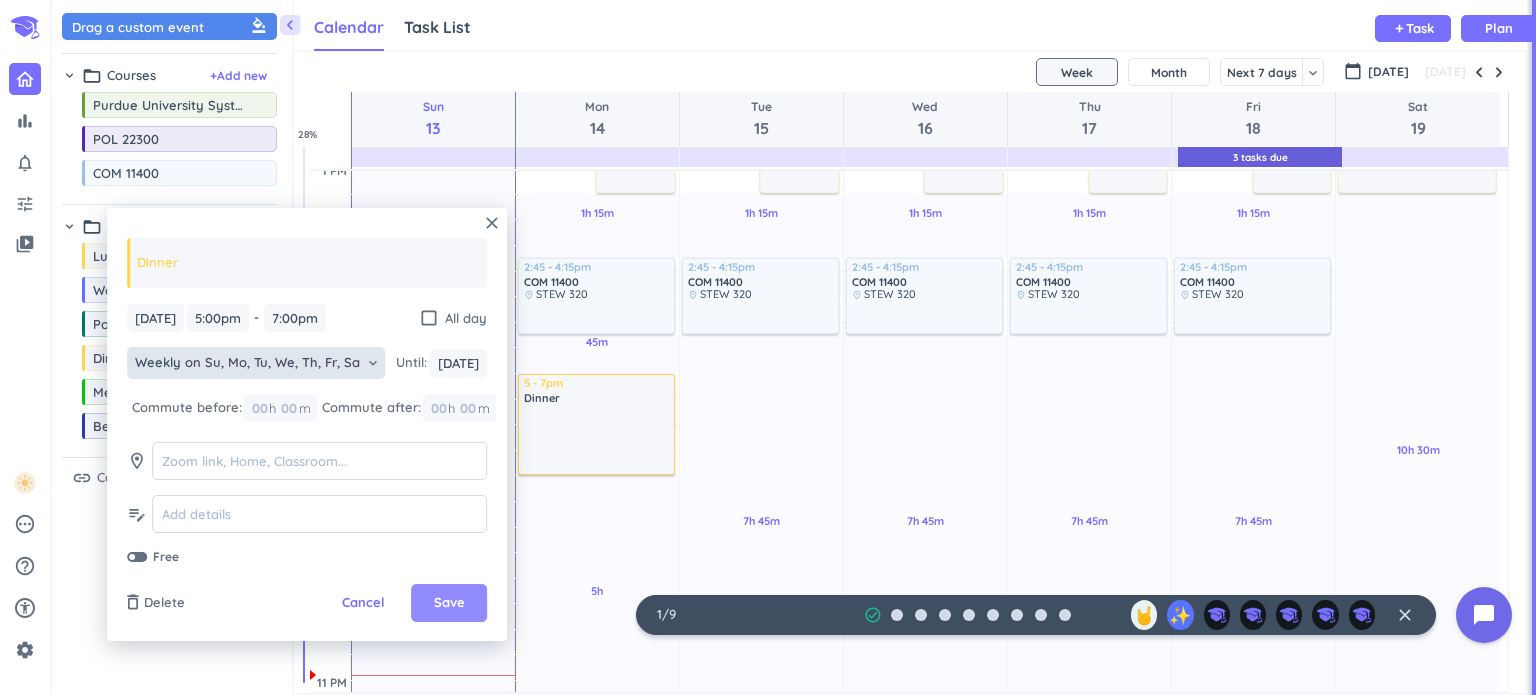 click on "Save" at bounding box center (449, 603) 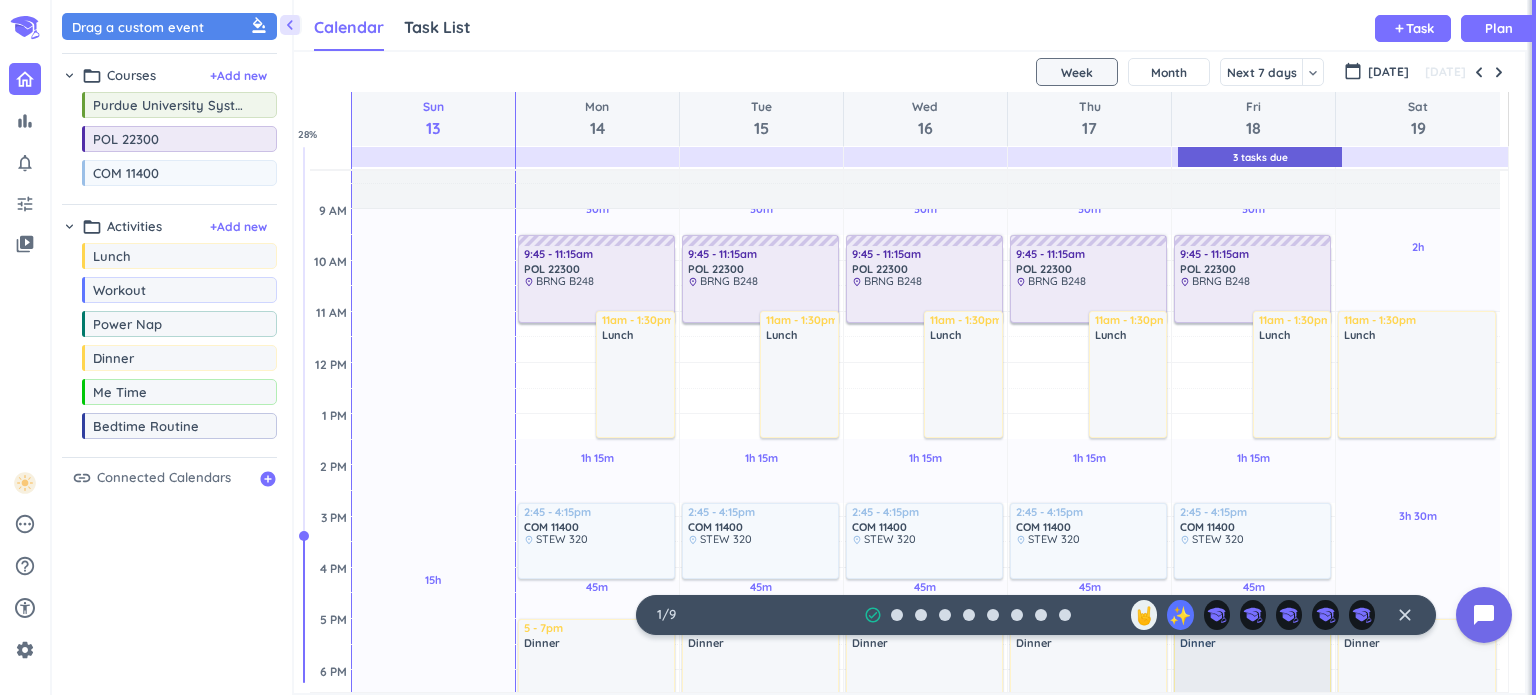 scroll, scrollTop: 319, scrollLeft: 0, axis: vertical 